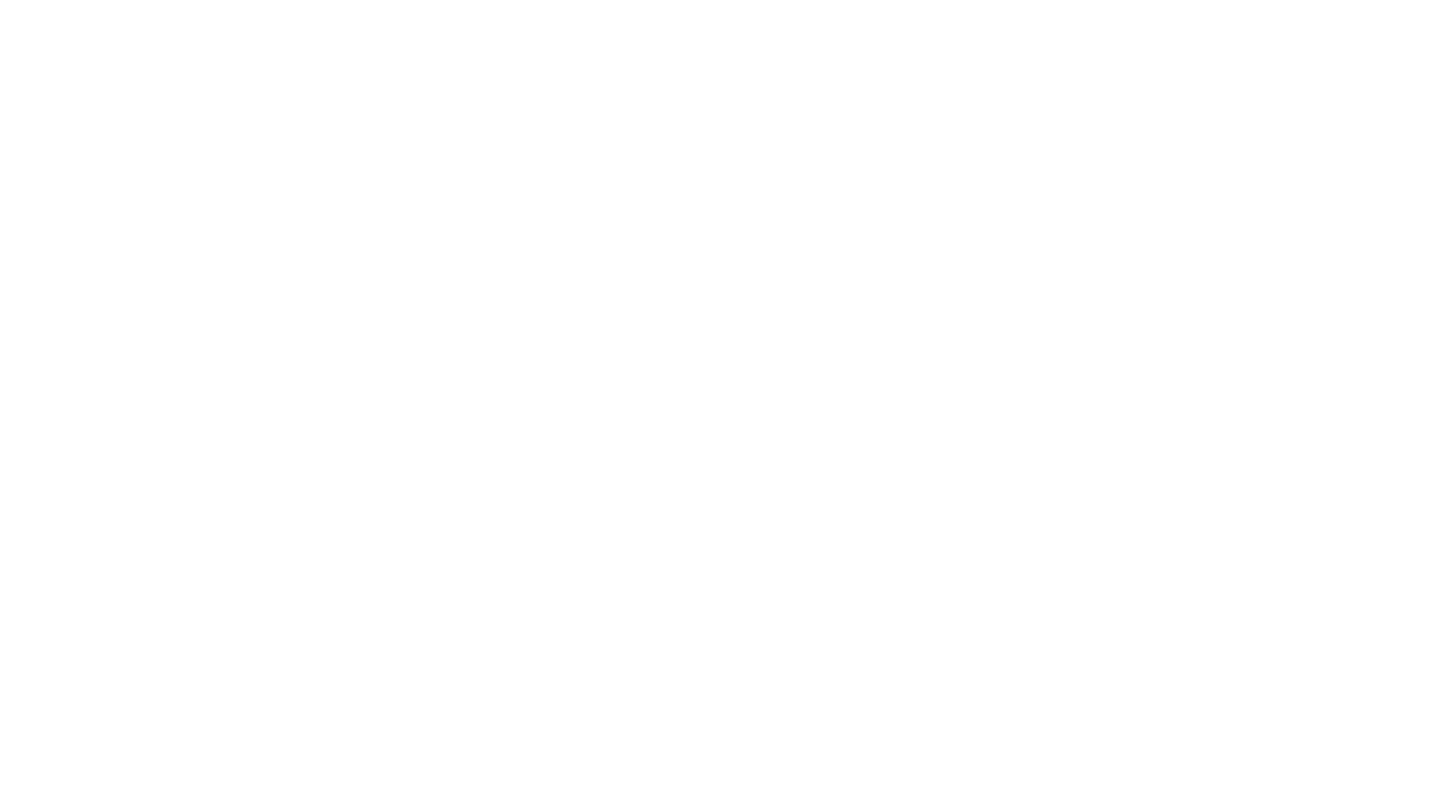 scroll, scrollTop: 0, scrollLeft: 0, axis: both 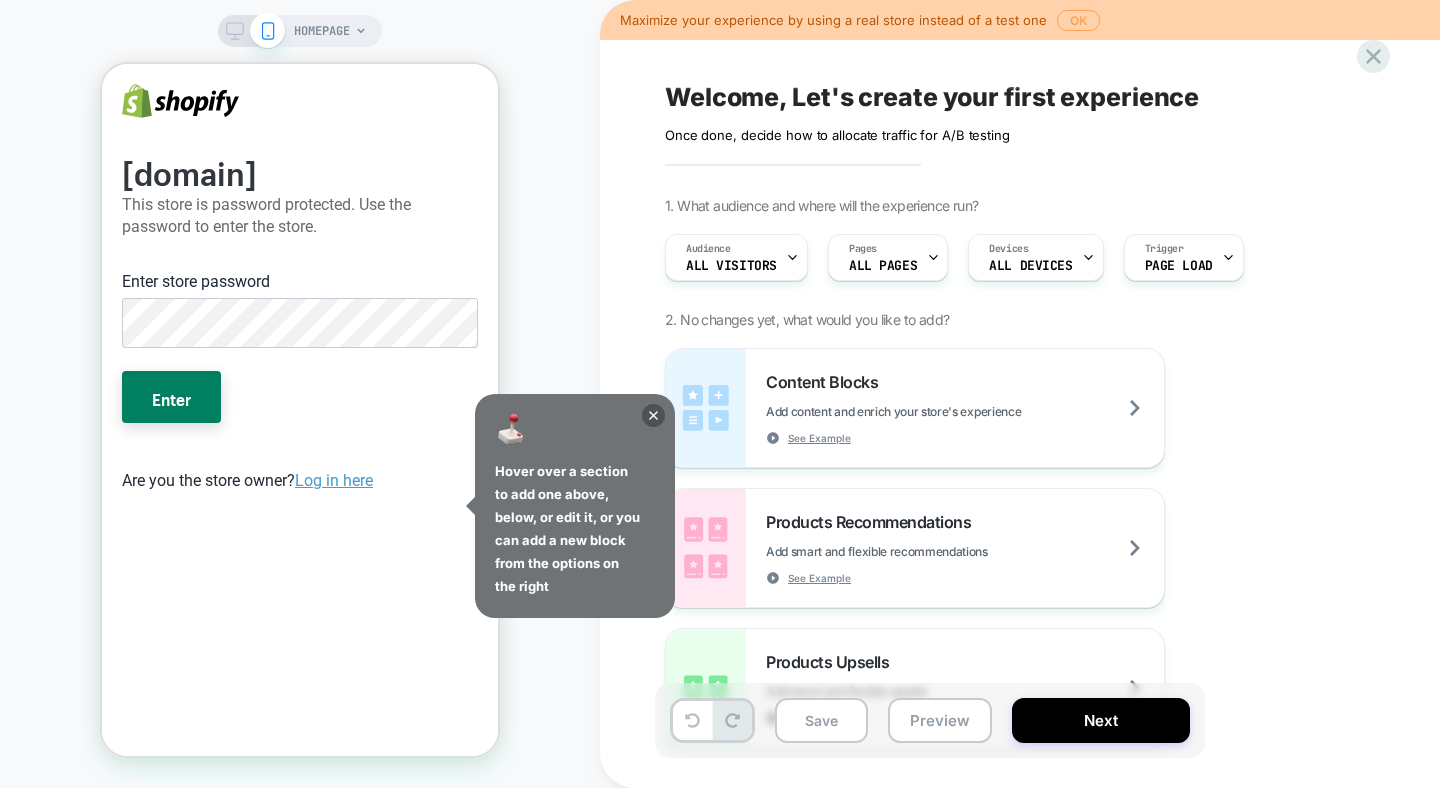 click on "OK" at bounding box center (1078, 20) 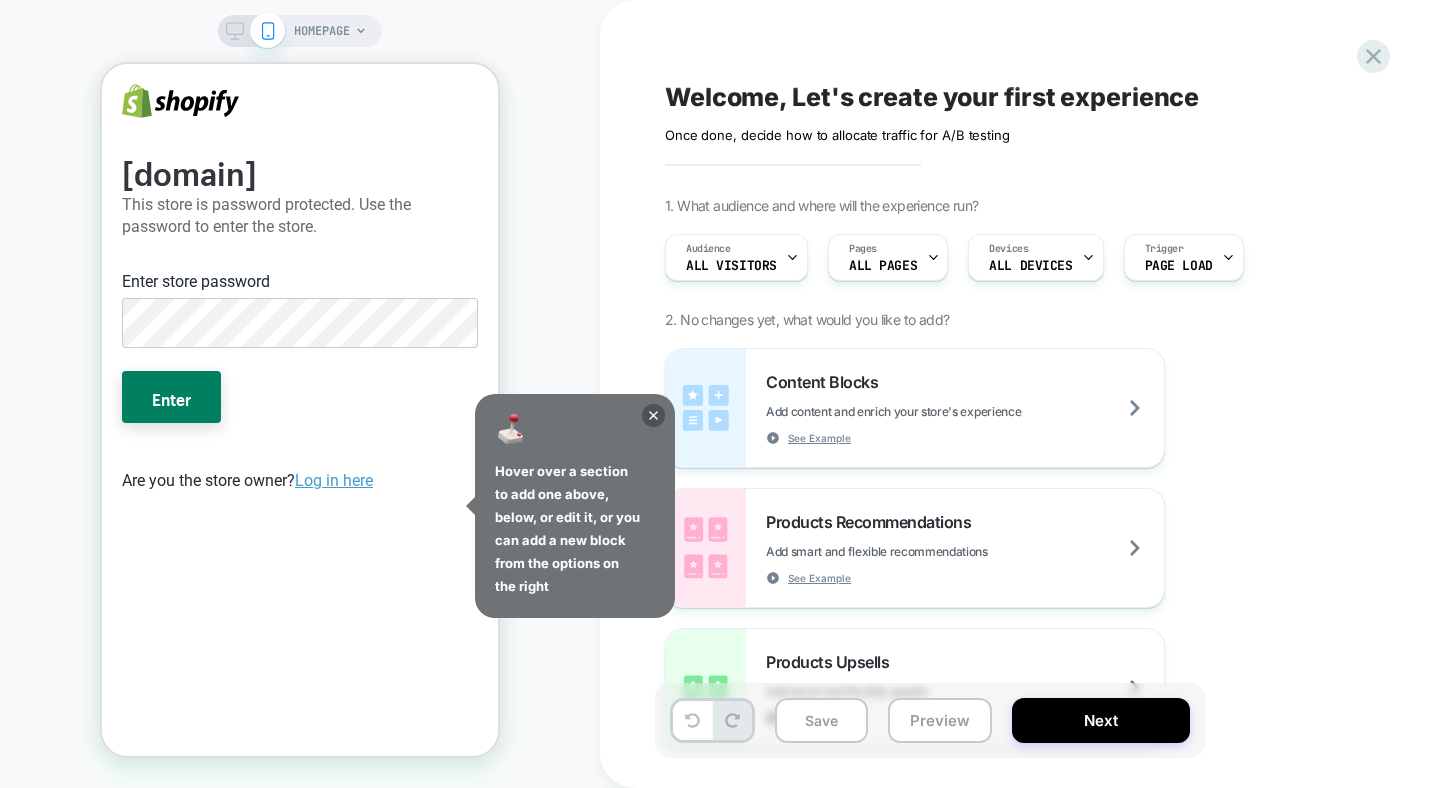 click on "HOMEPAGE" at bounding box center (322, 31) 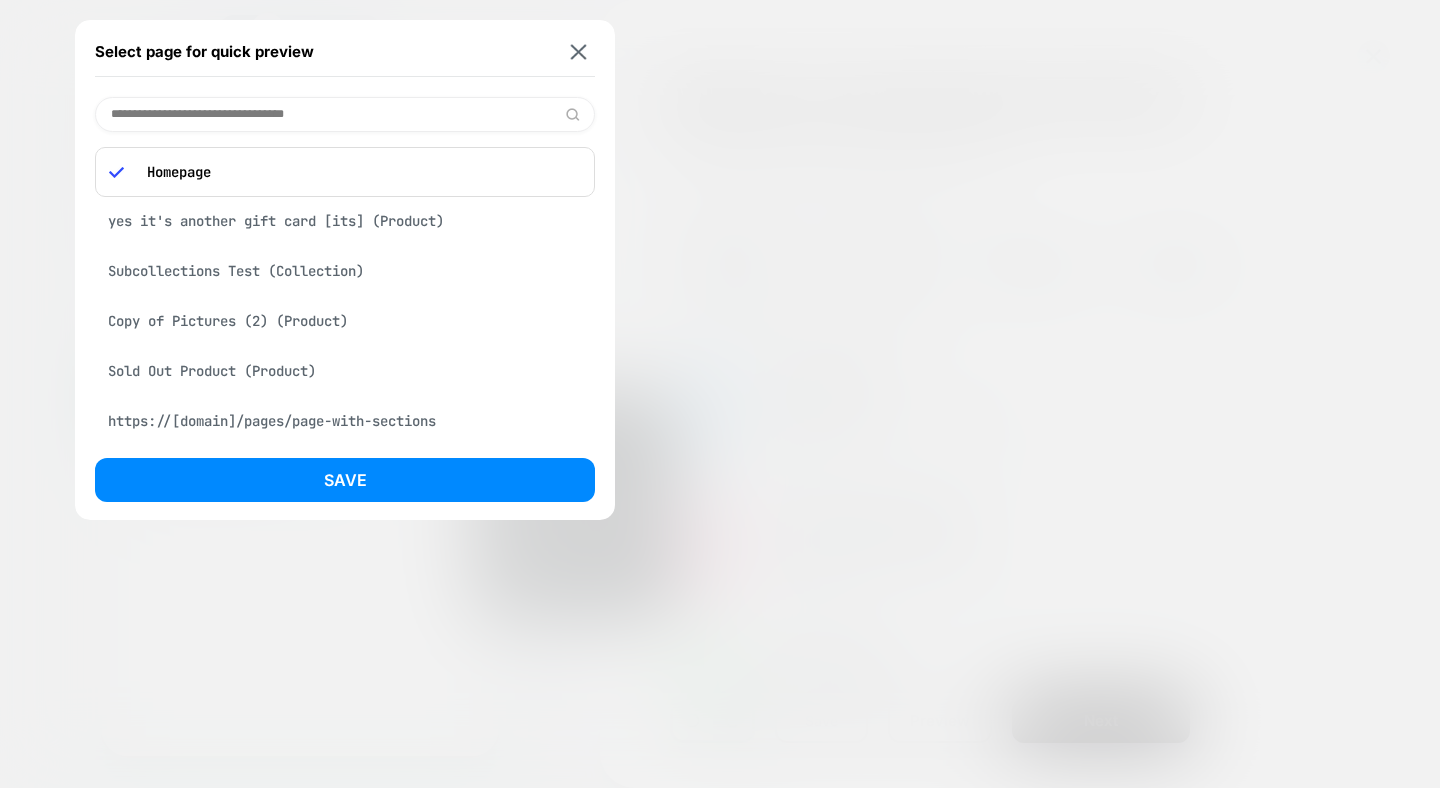 click at bounding box center (345, 114) 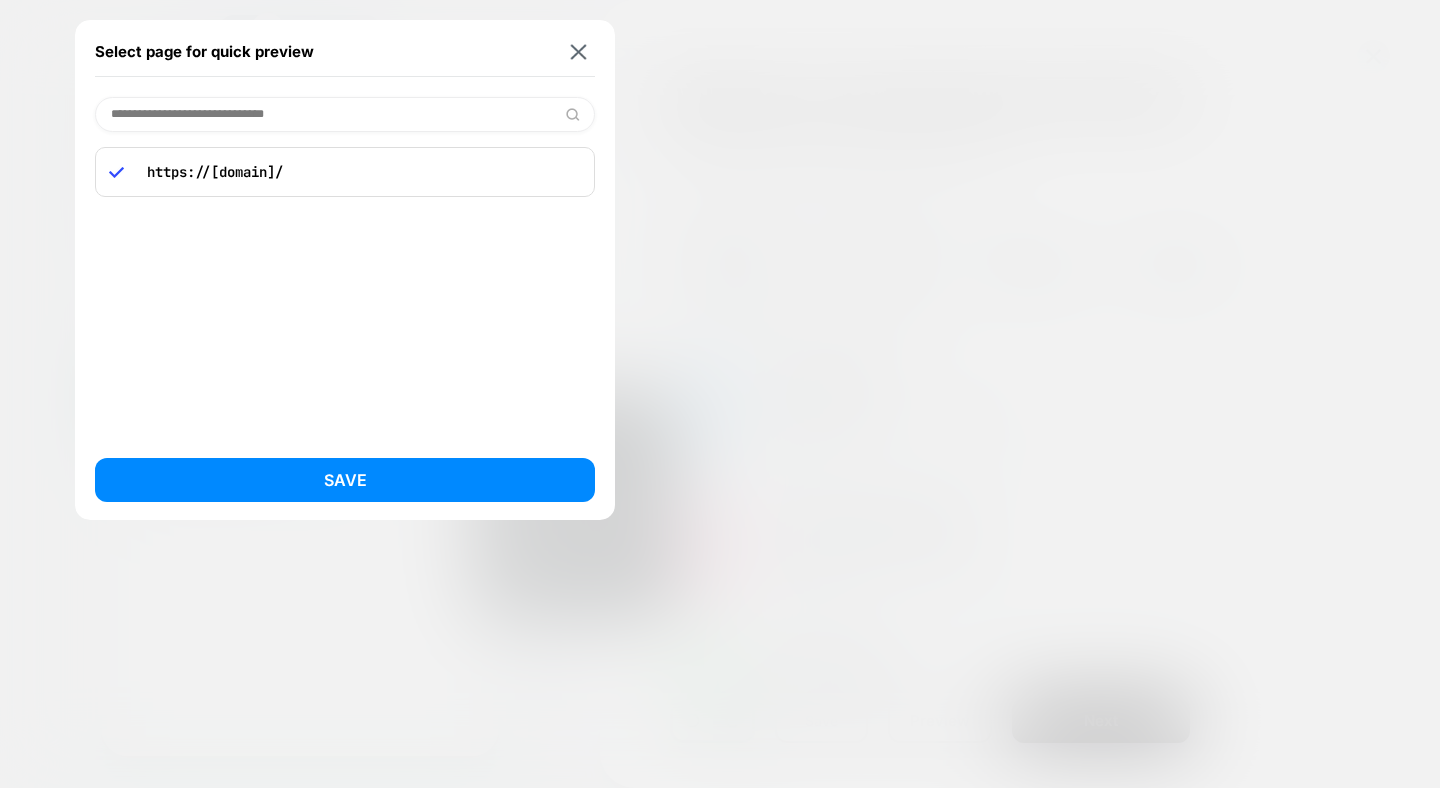 type on "**********" 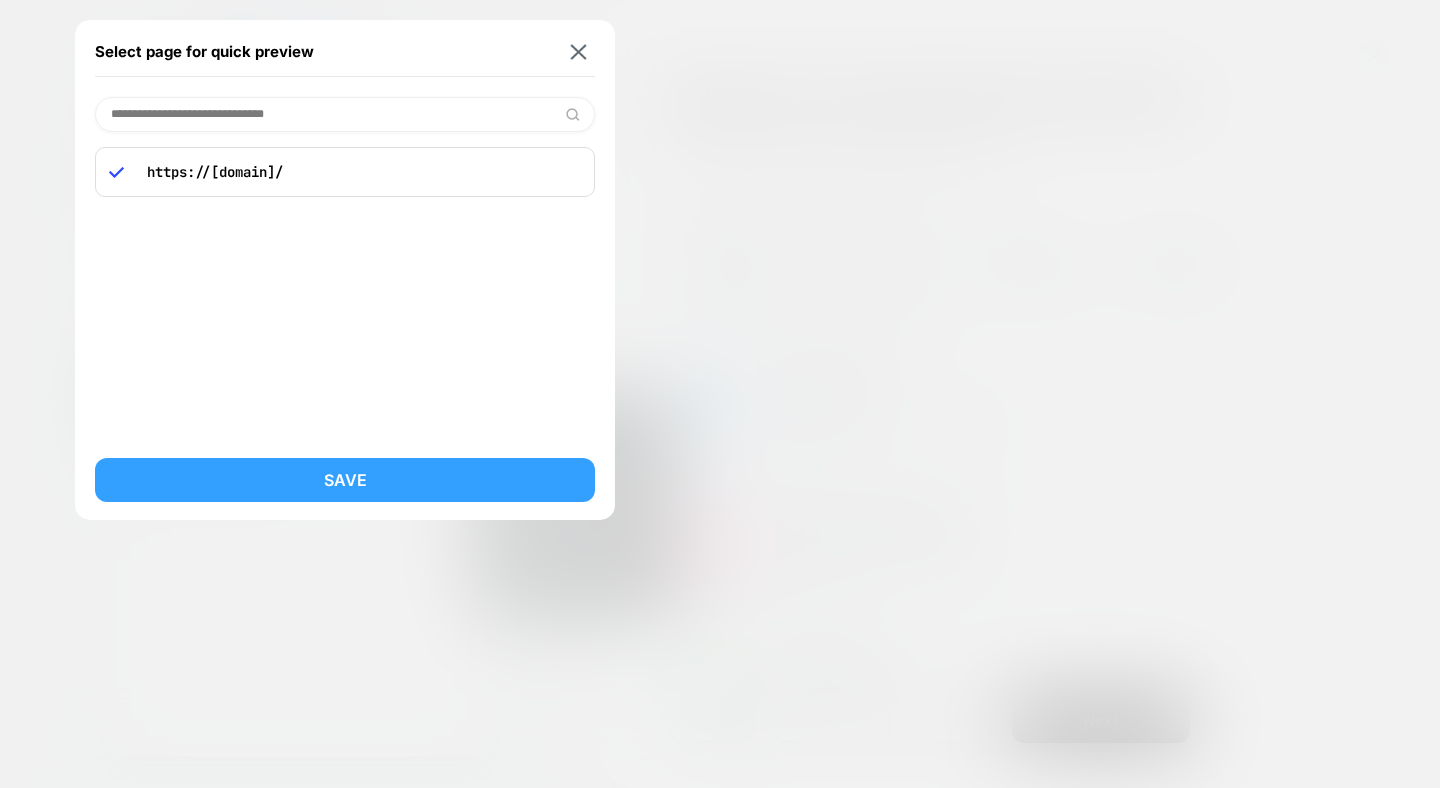click on "Save" at bounding box center [345, 480] 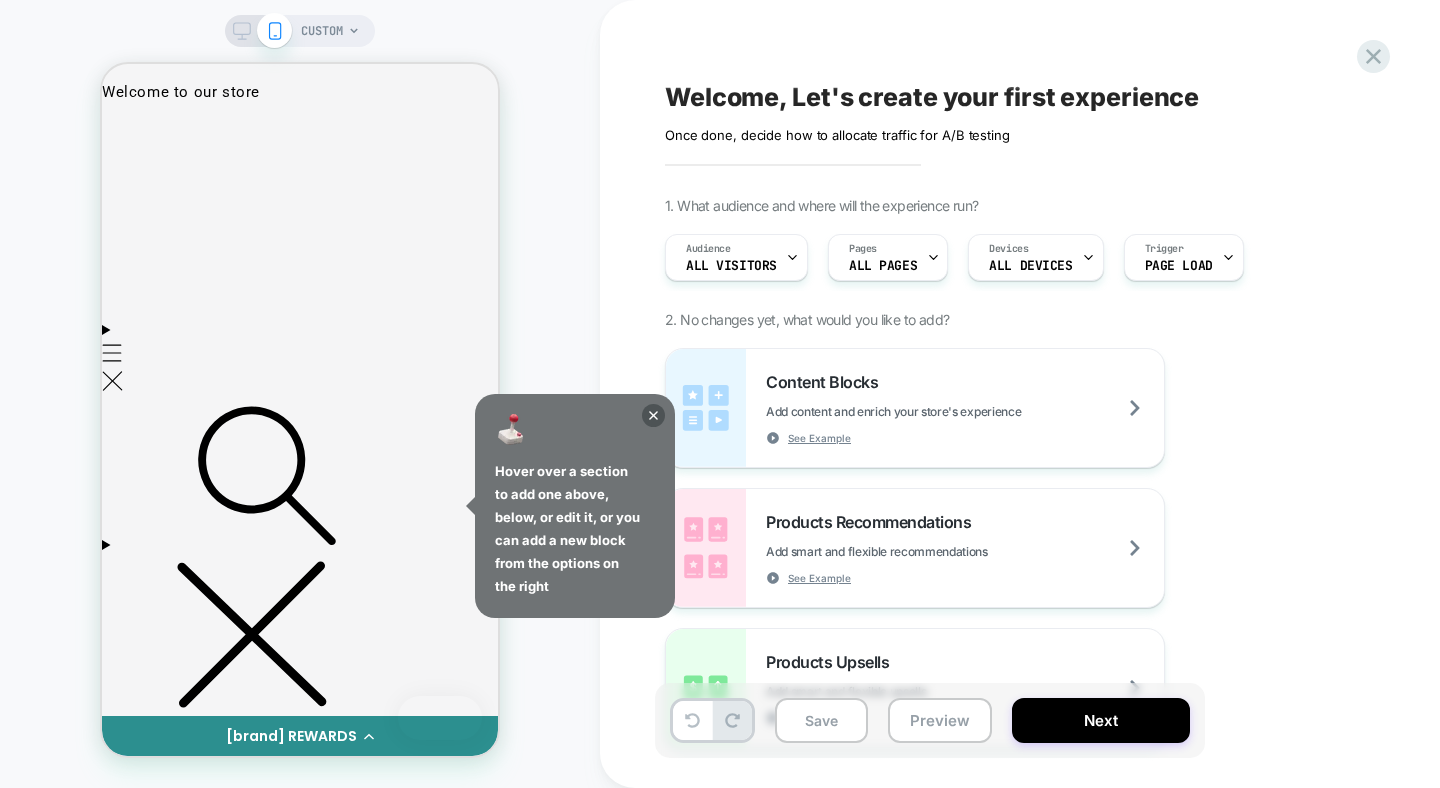 scroll, scrollTop: 0, scrollLeft: 0, axis: both 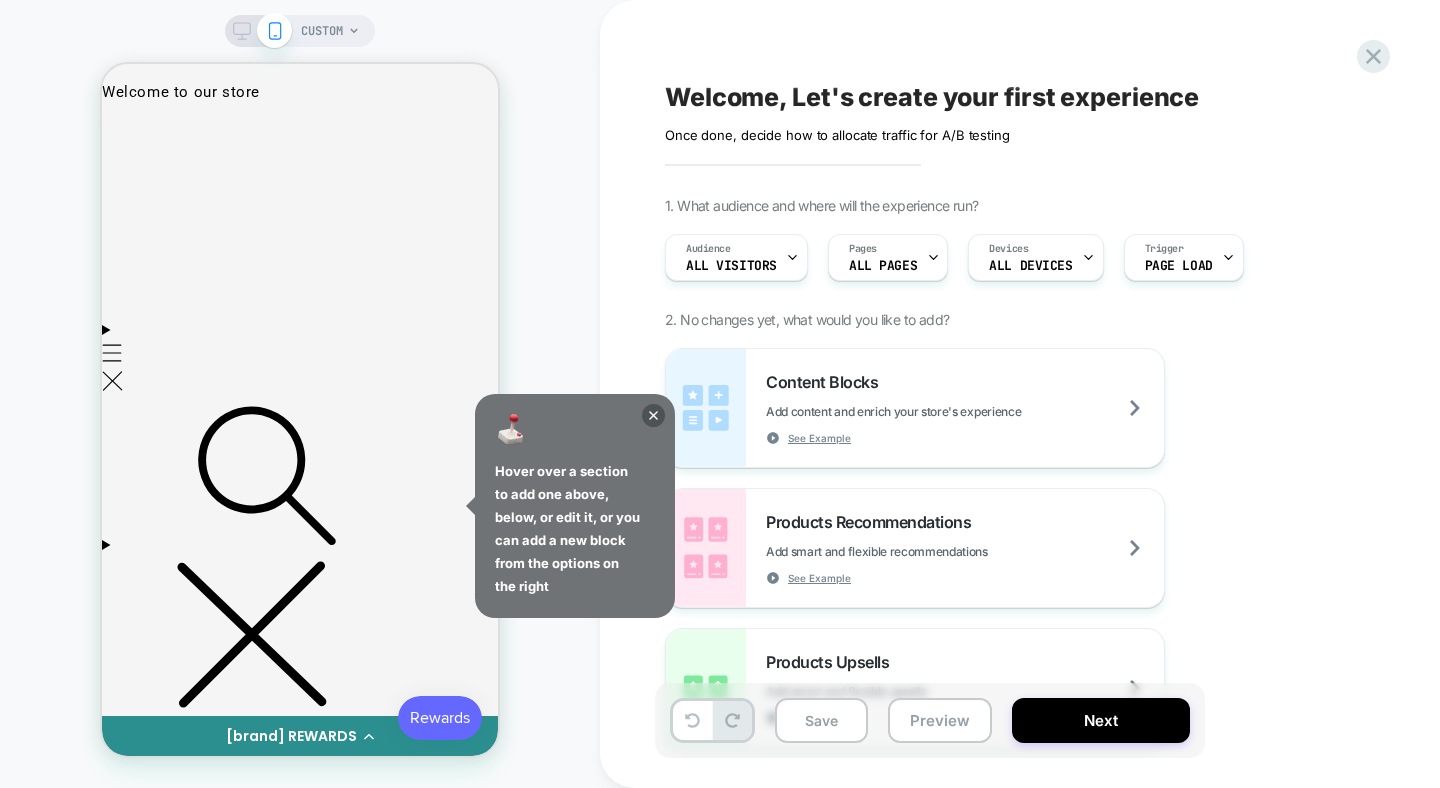 click on "CUSTOM" at bounding box center [300, 394] 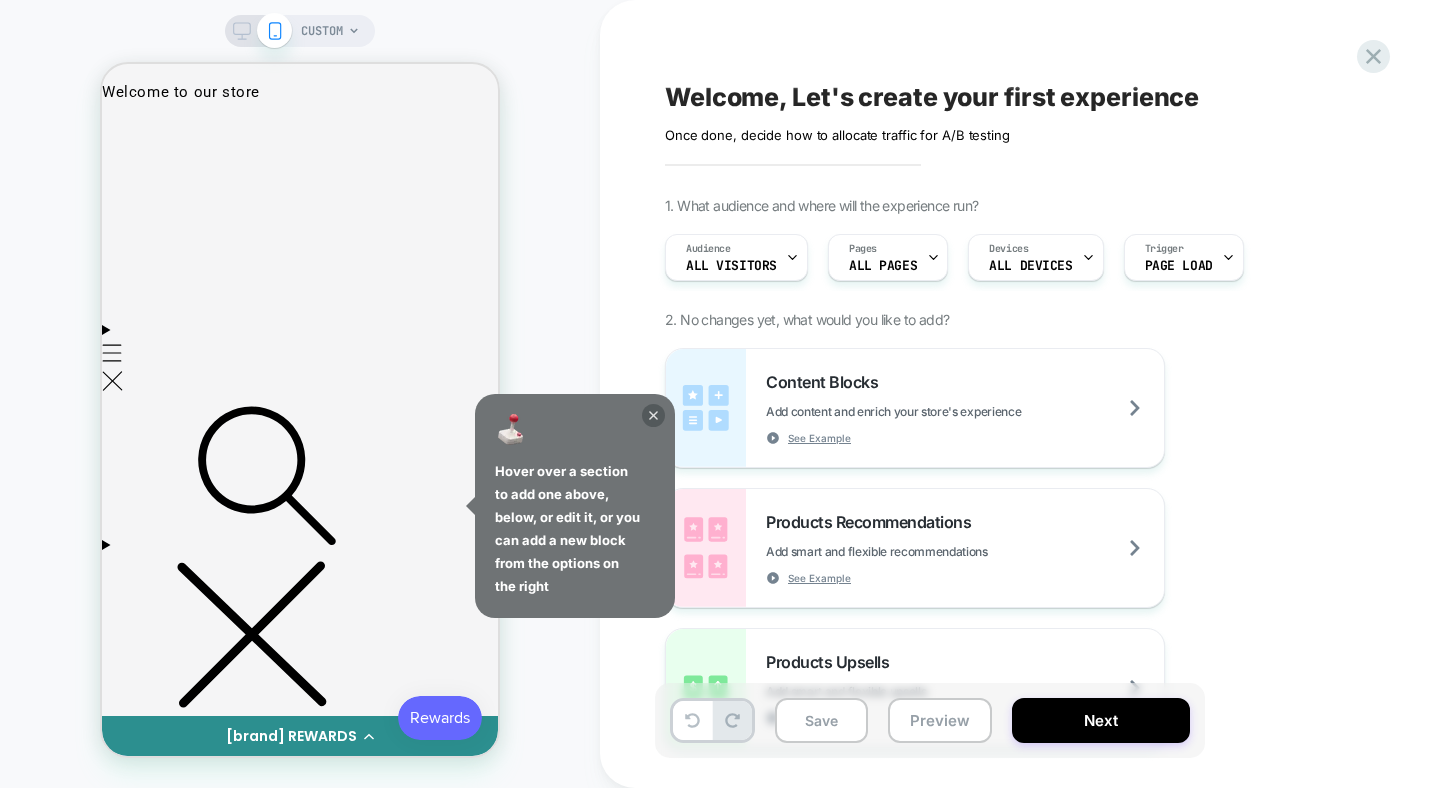 click 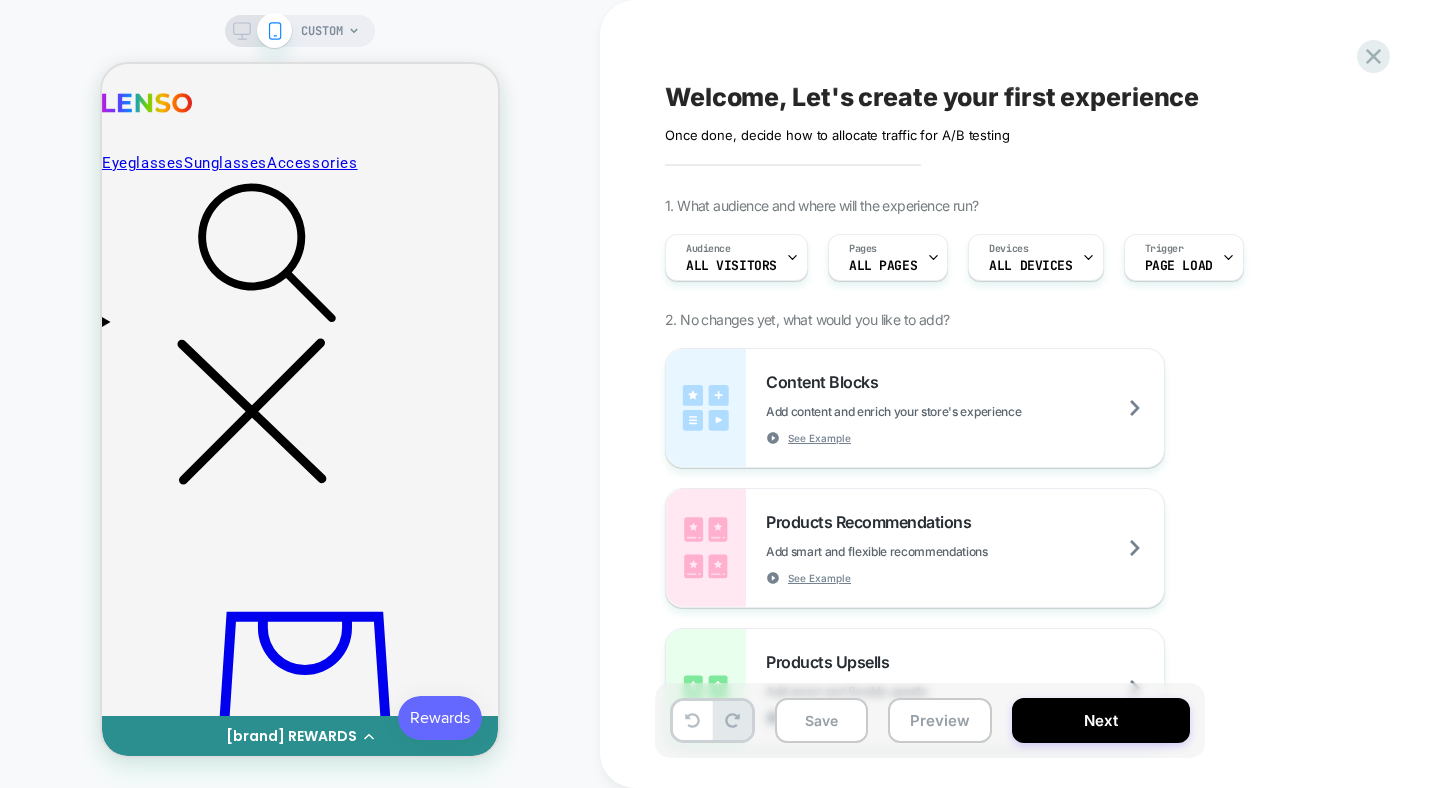 scroll, scrollTop: 0, scrollLeft: 0, axis: both 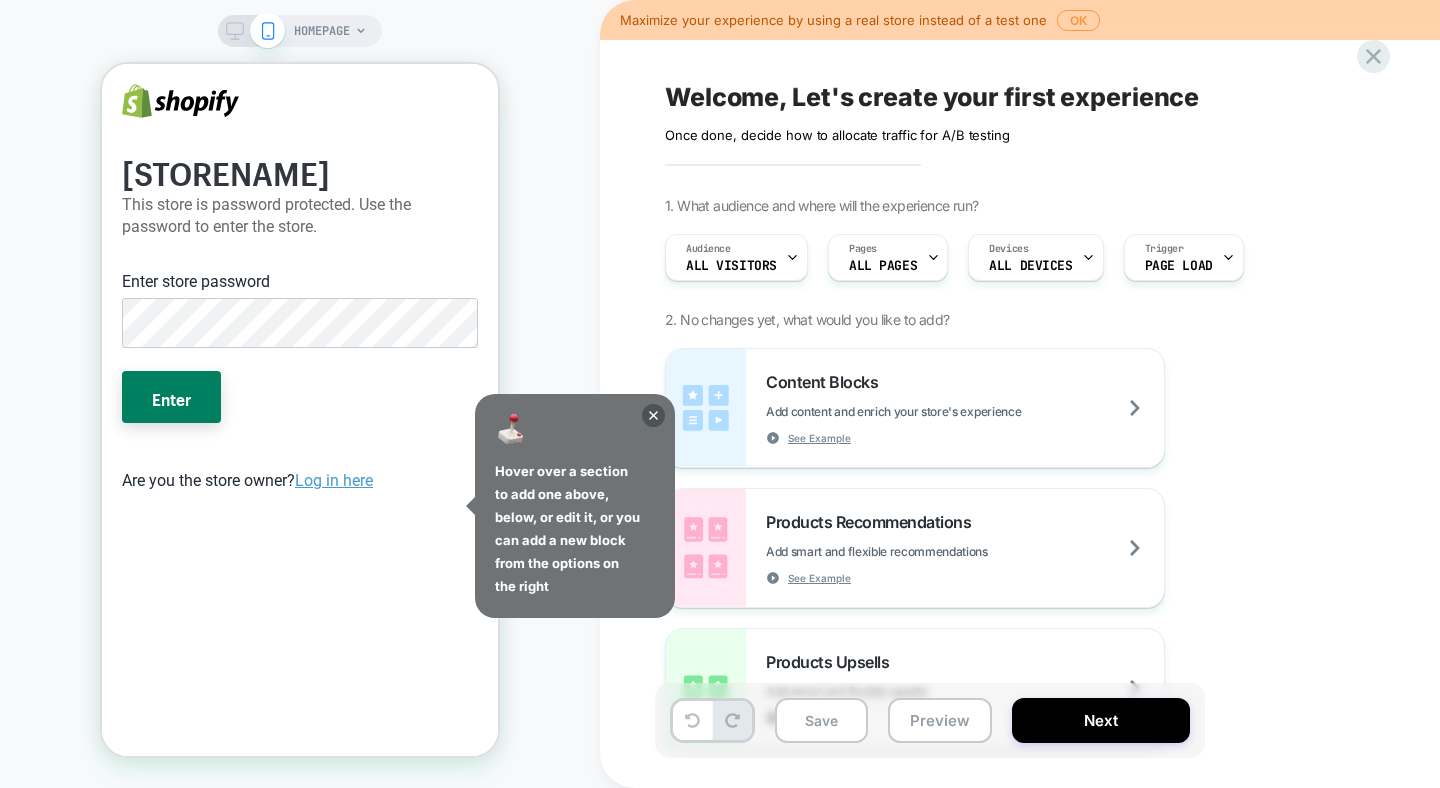 click on "HOMEPAGE" at bounding box center [322, 31] 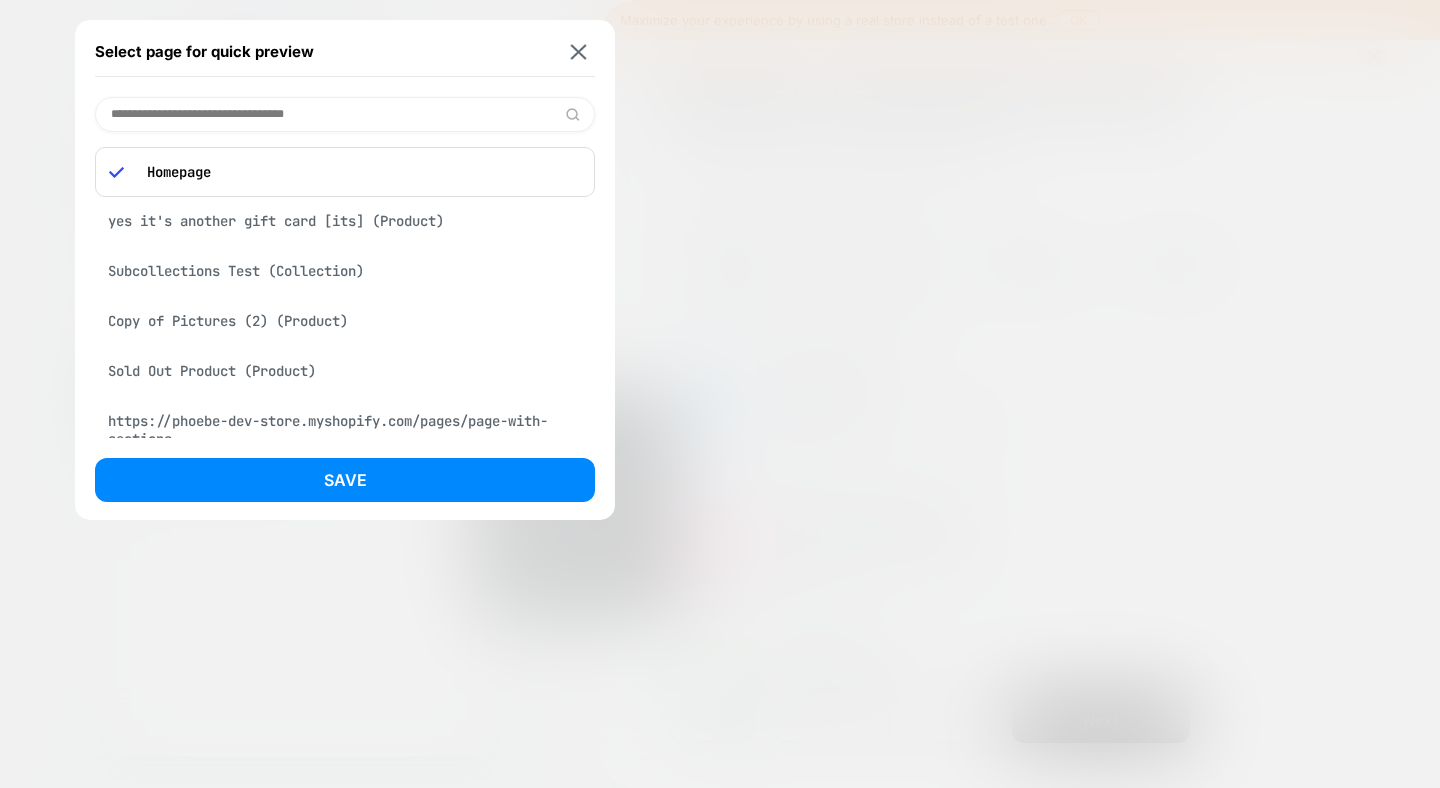 paste on "**********" 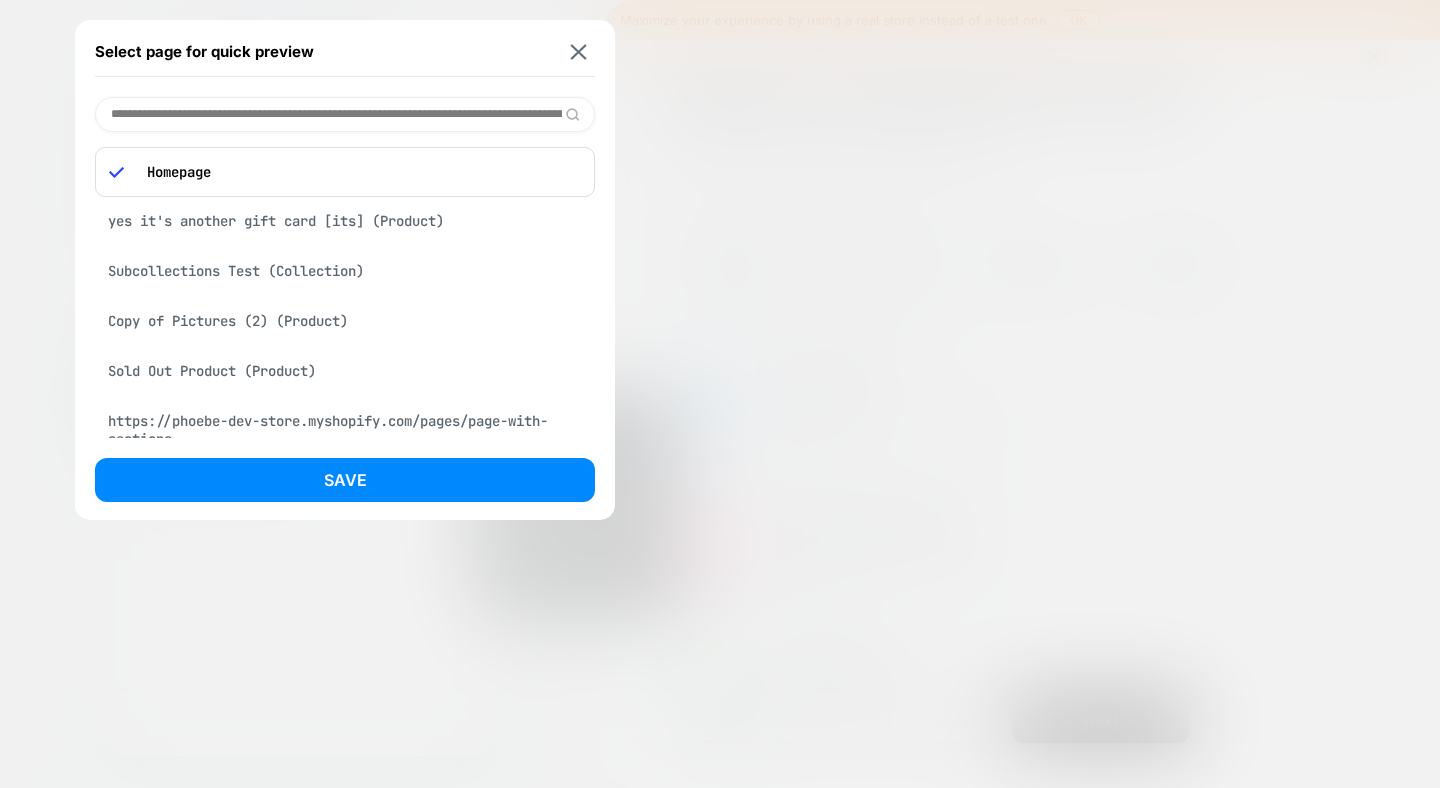 scroll, scrollTop: 0, scrollLeft: 232, axis: horizontal 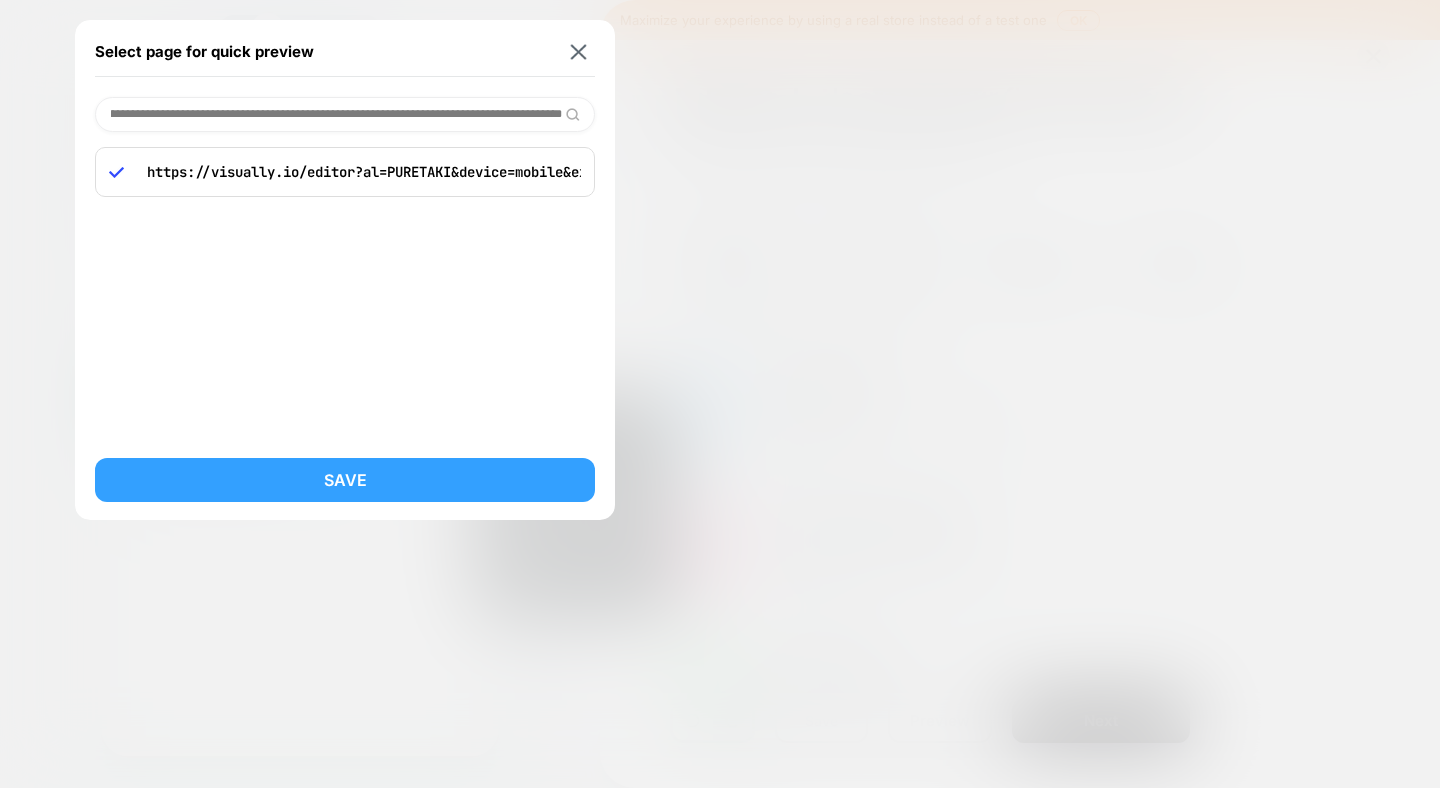 type on "**********" 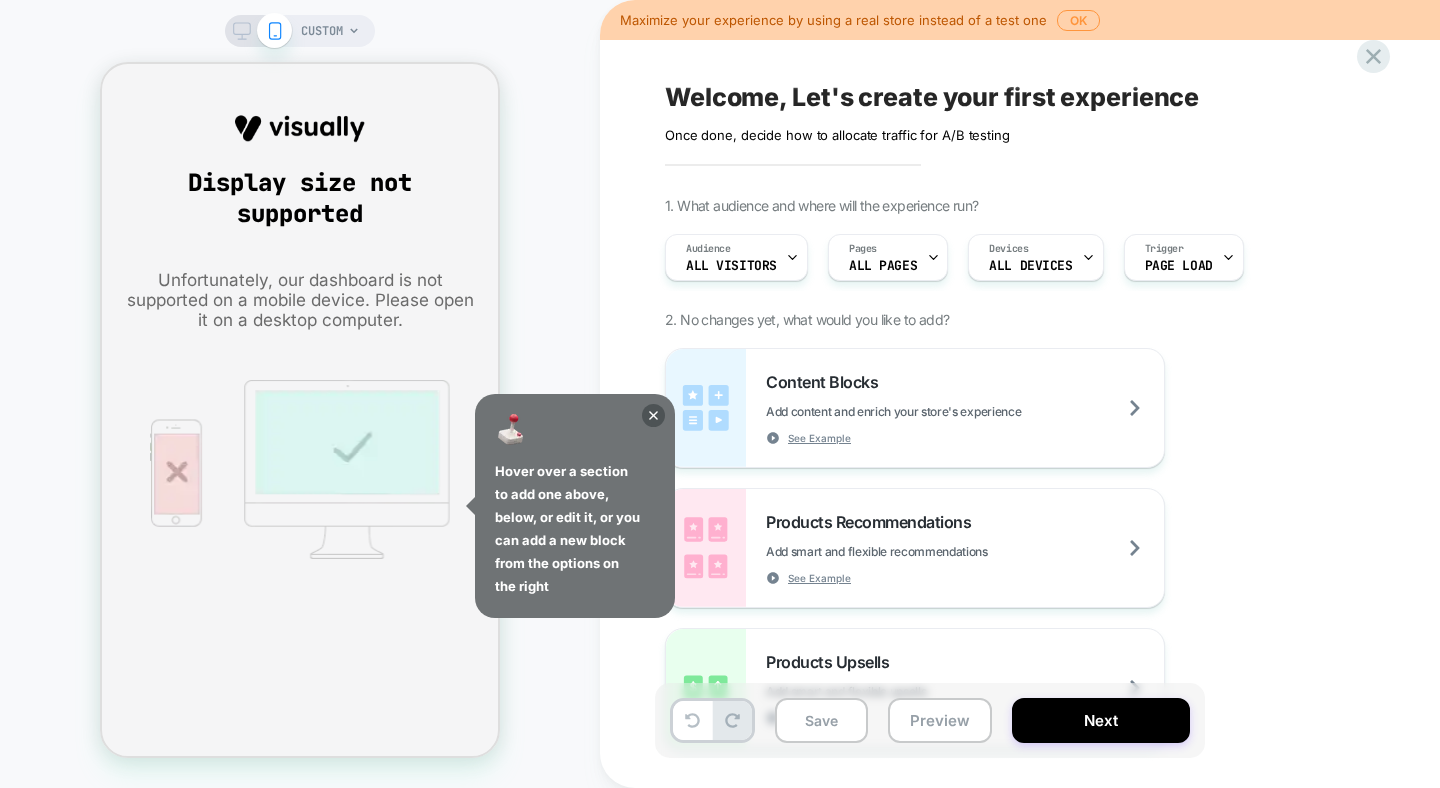 scroll, scrollTop: 0, scrollLeft: 0, axis: both 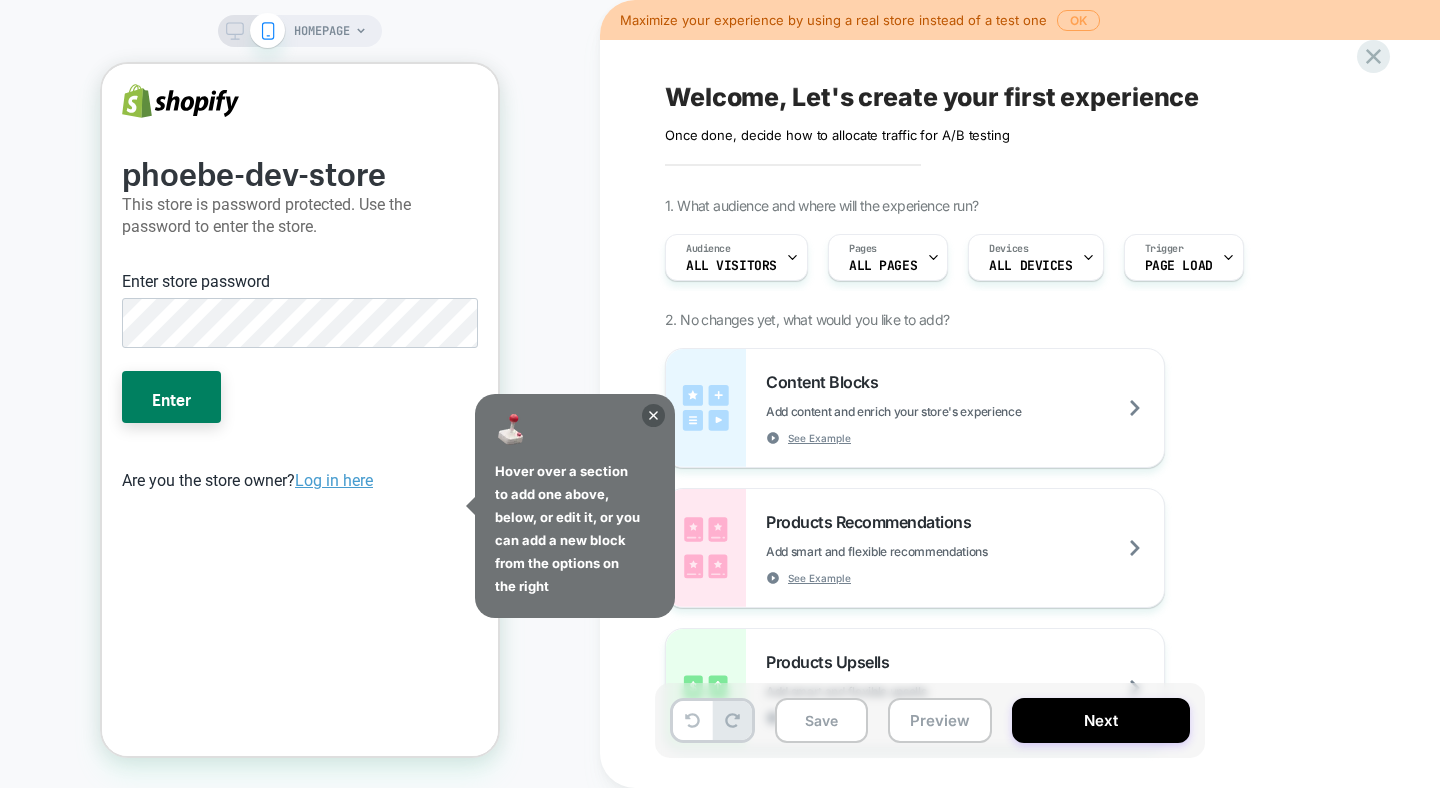 click on "OK" at bounding box center [1078, 20] 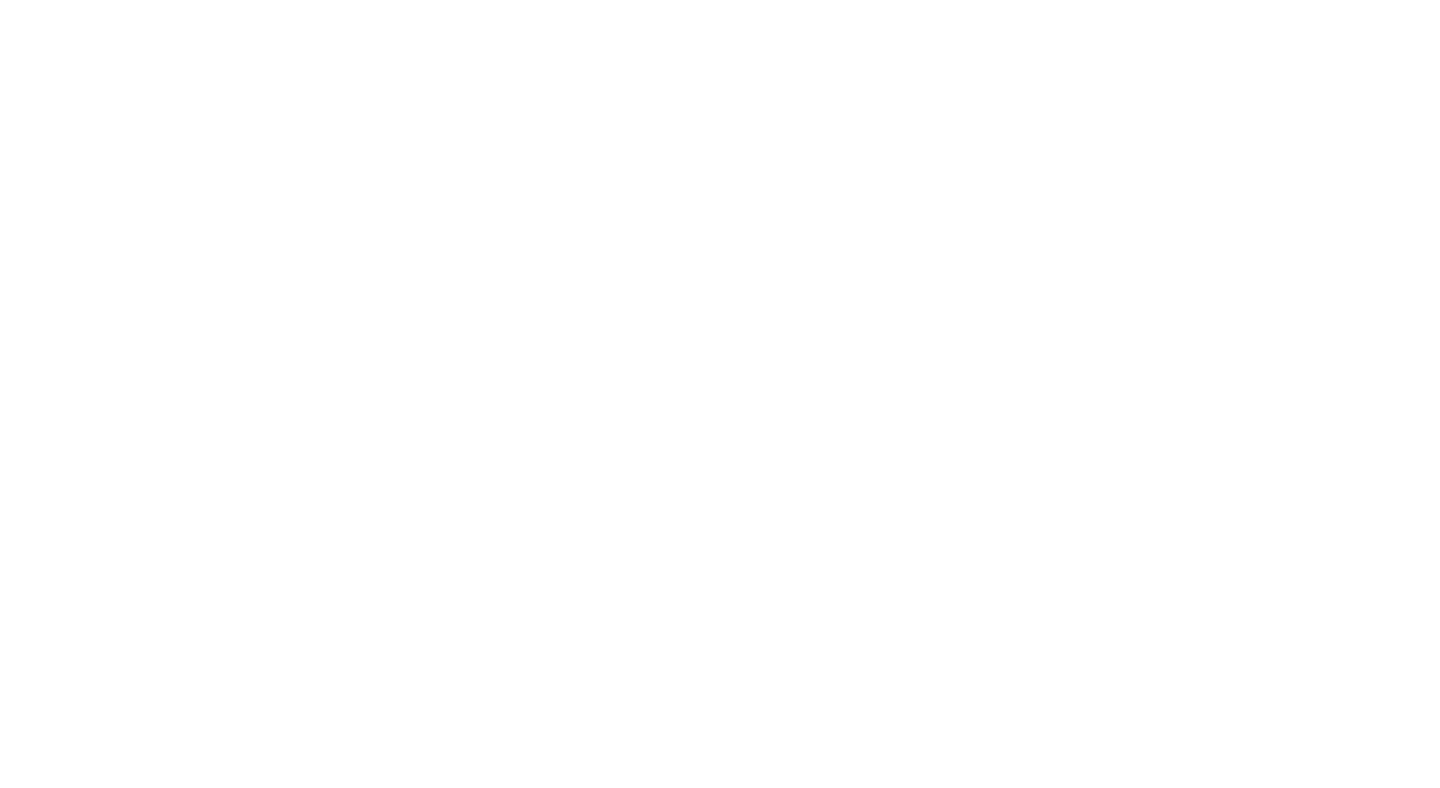 scroll, scrollTop: 0, scrollLeft: 0, axis: both 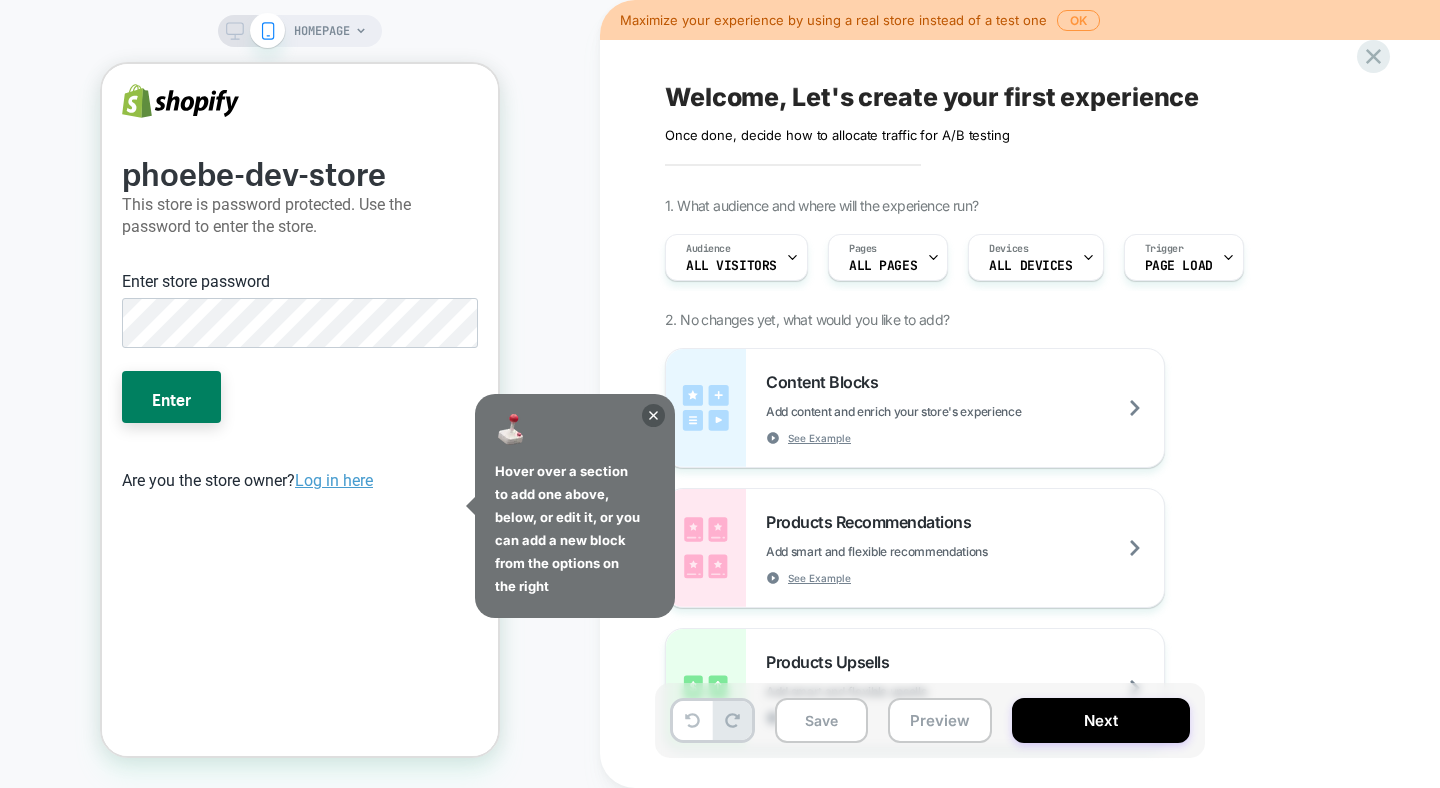 click 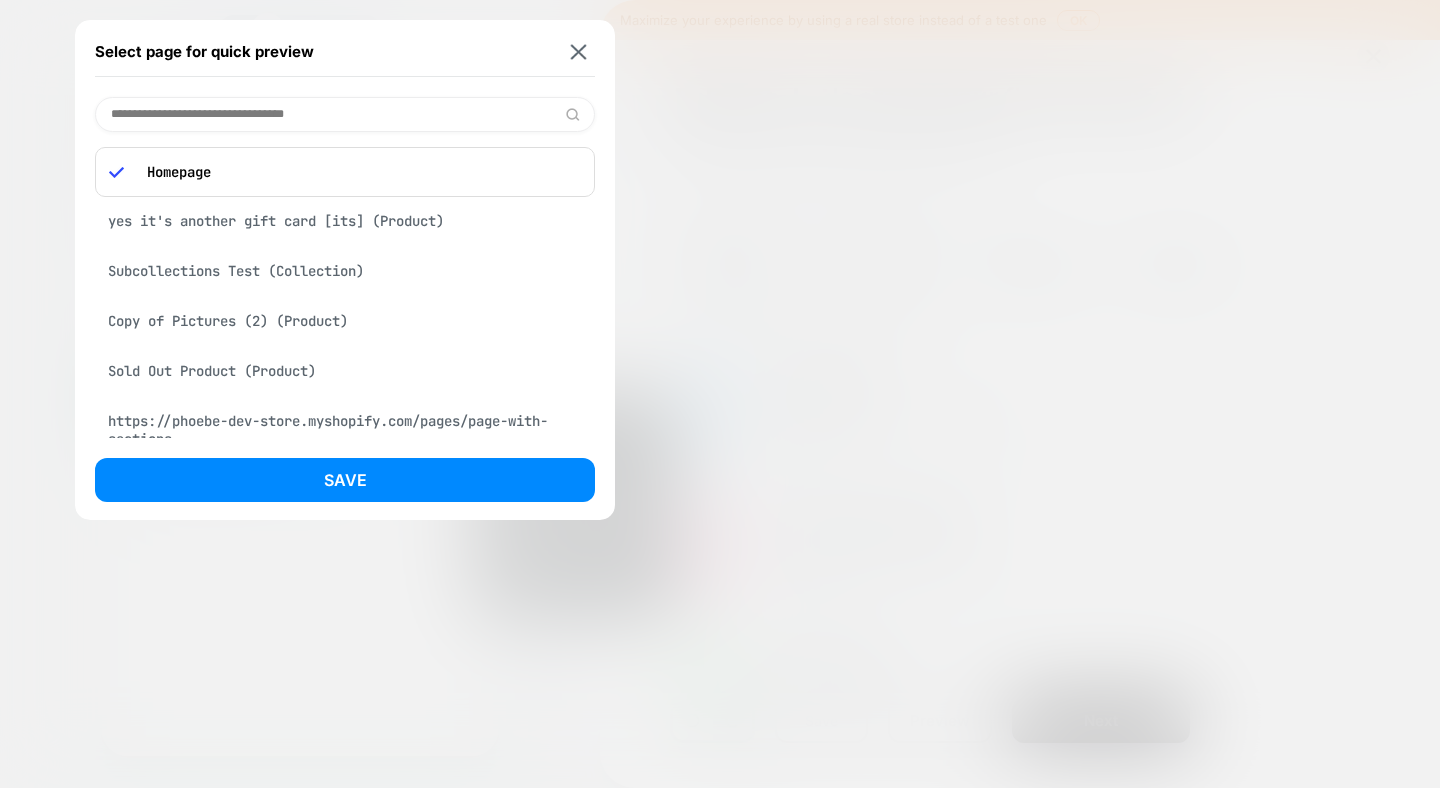 click at bounding box center [345, 114] 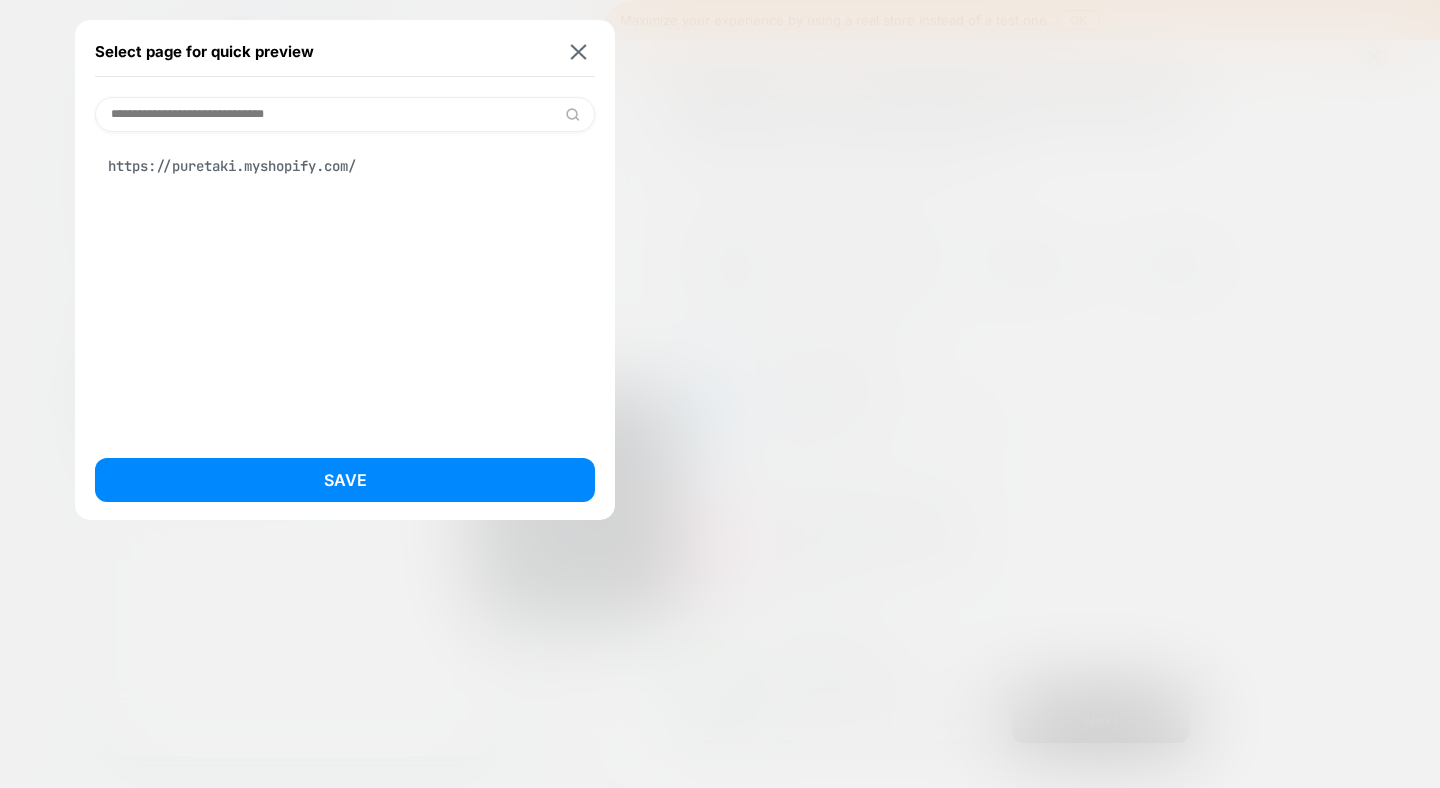 type on "**********" 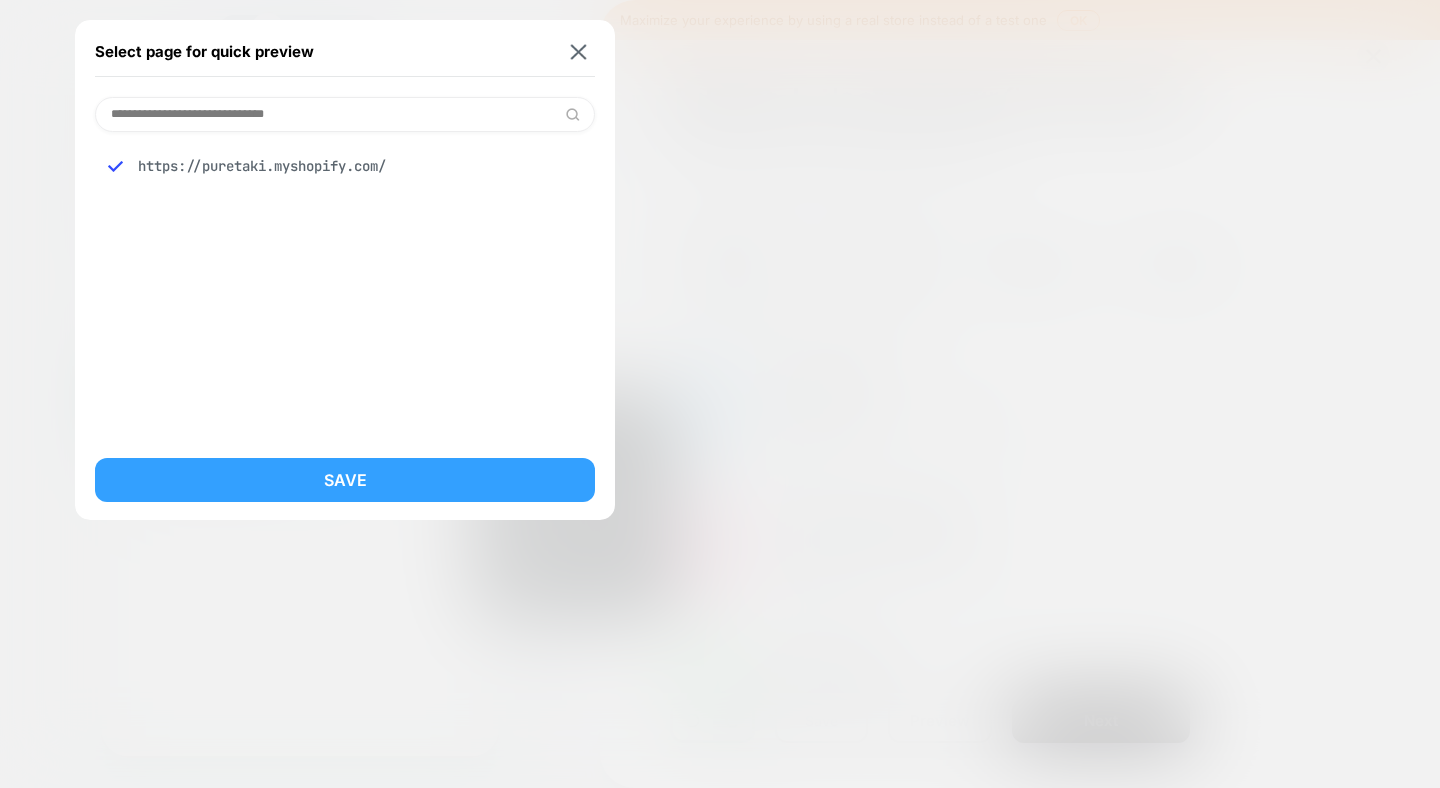 click on "Save" at bounding box center (345, 480) 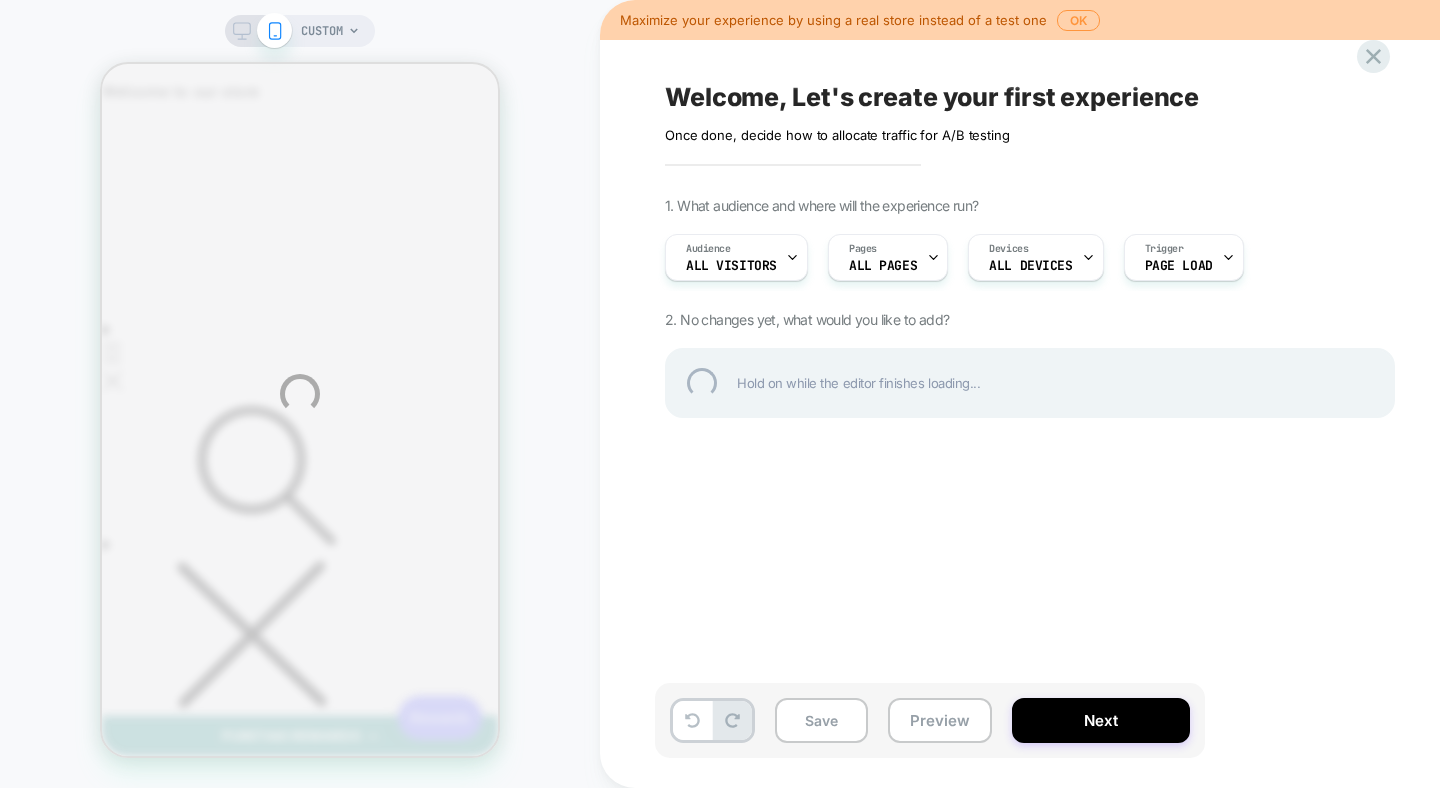 scroll, scrollTop: 0, scrollLeft: 0, axis: both 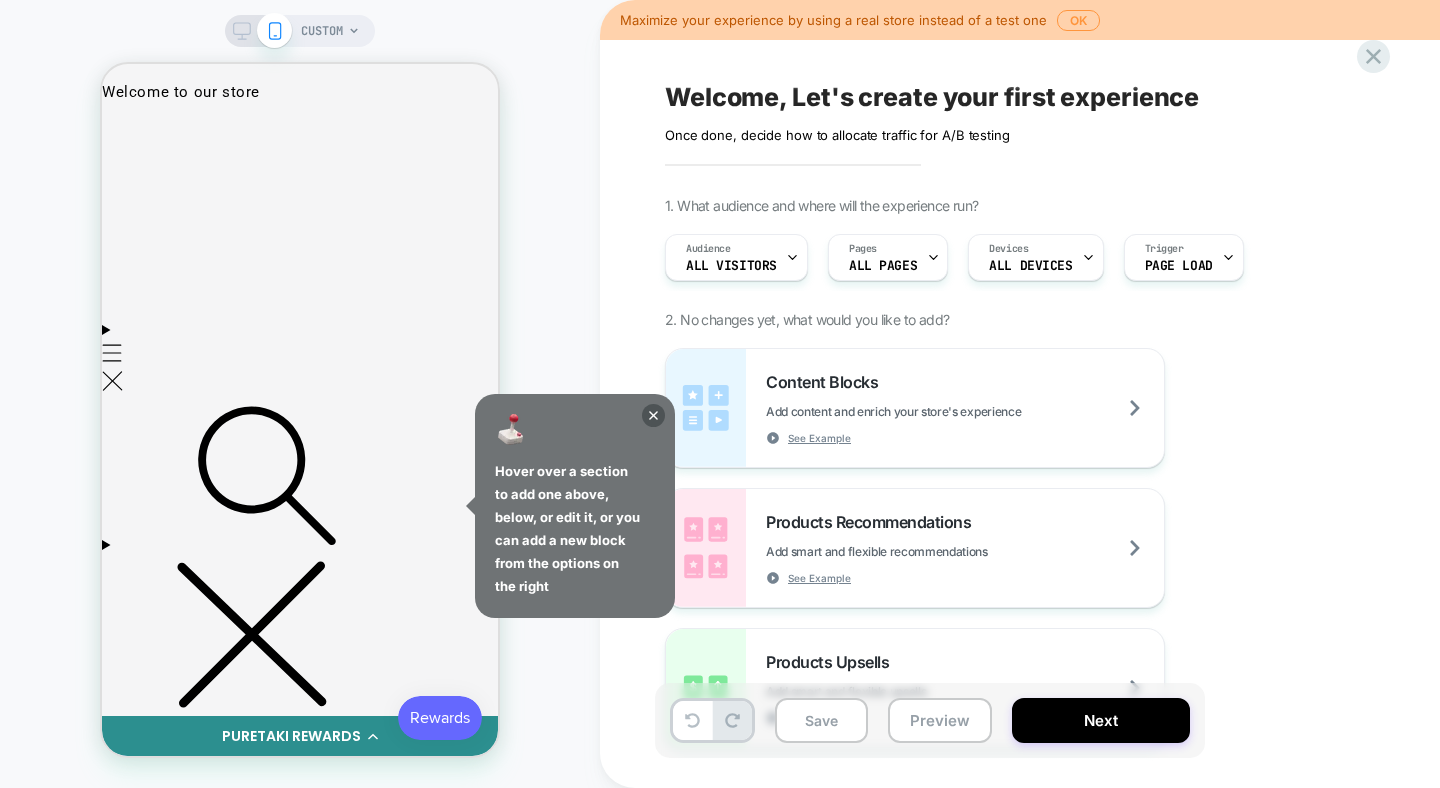 click 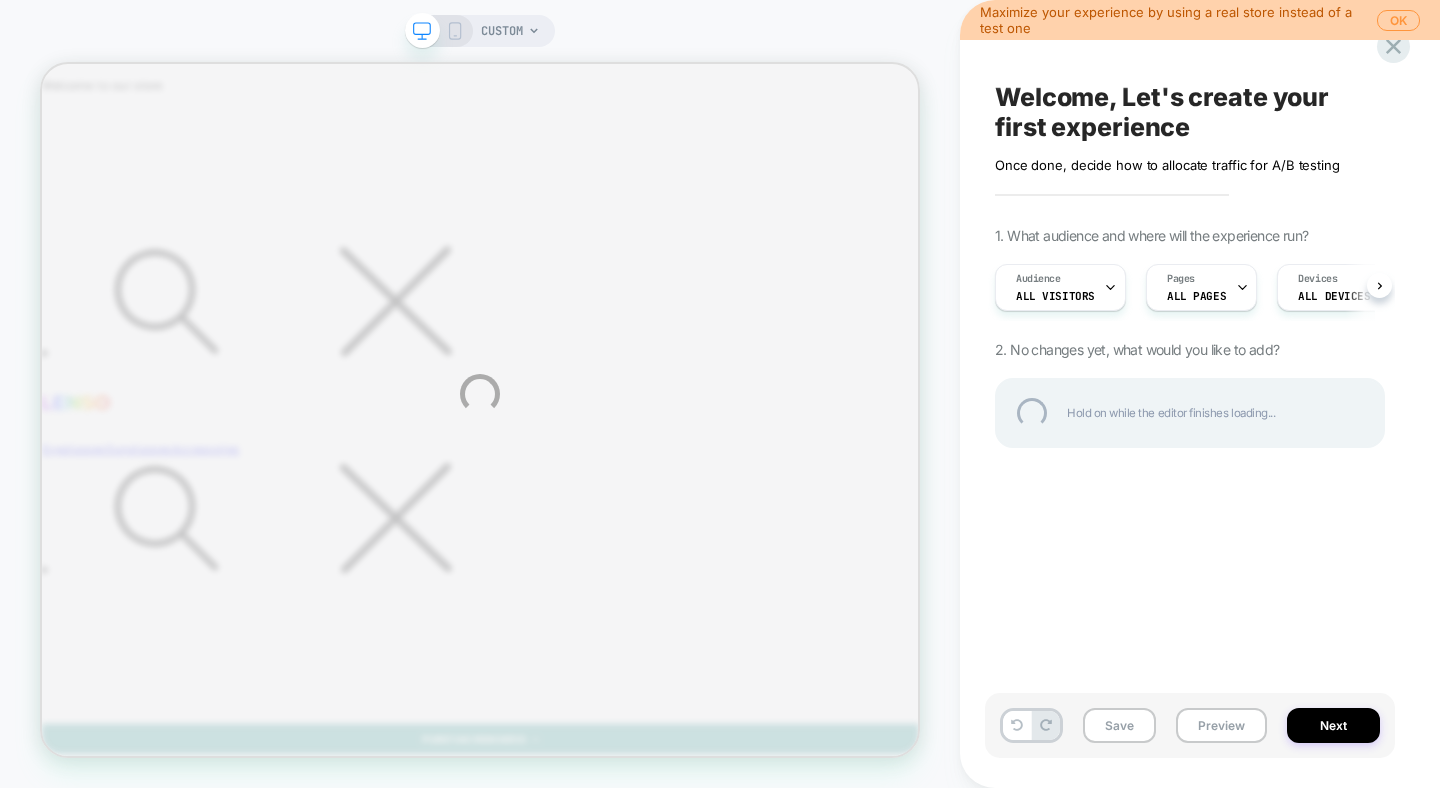 scroll, scrollTop: 0, scrollLeft: 0, axis: both 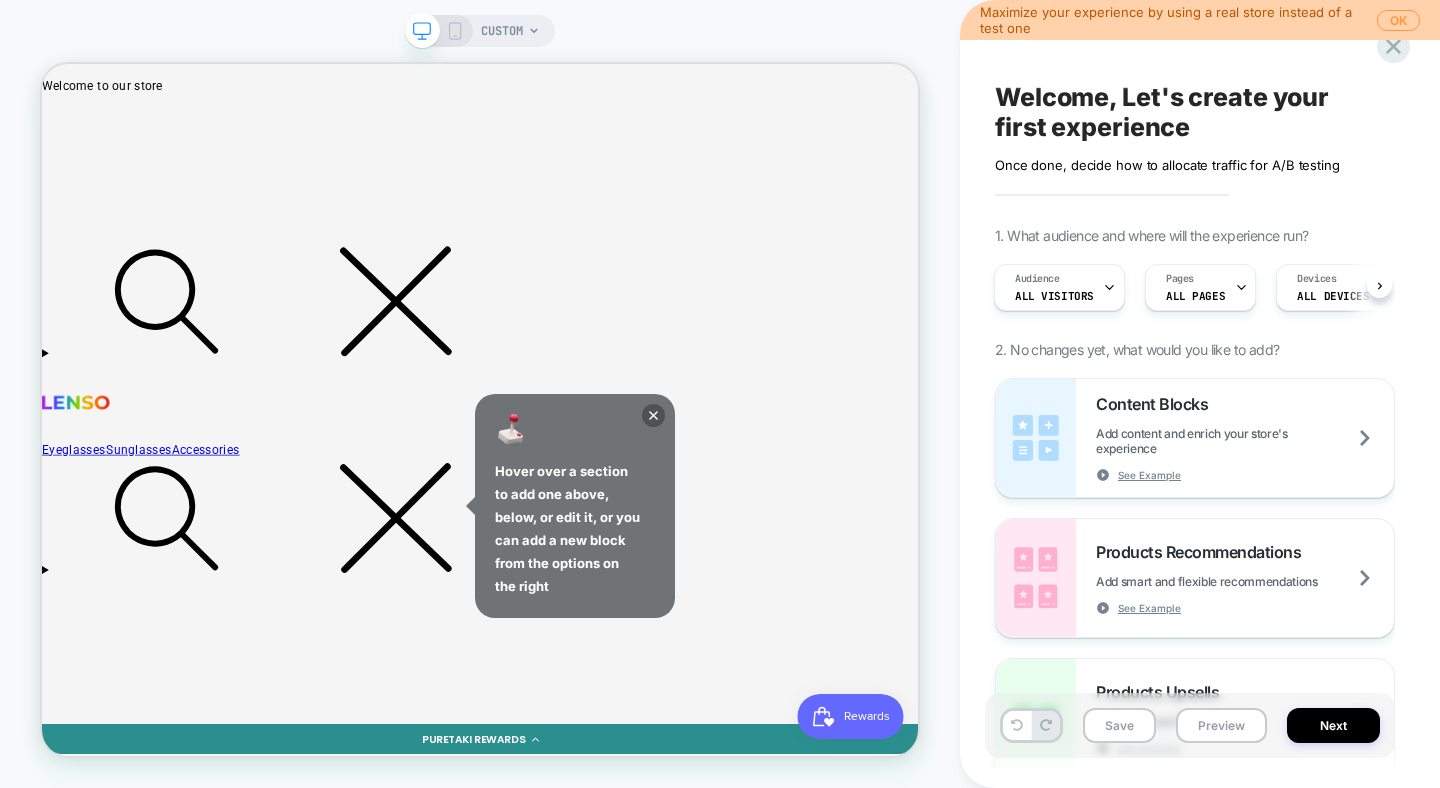 click 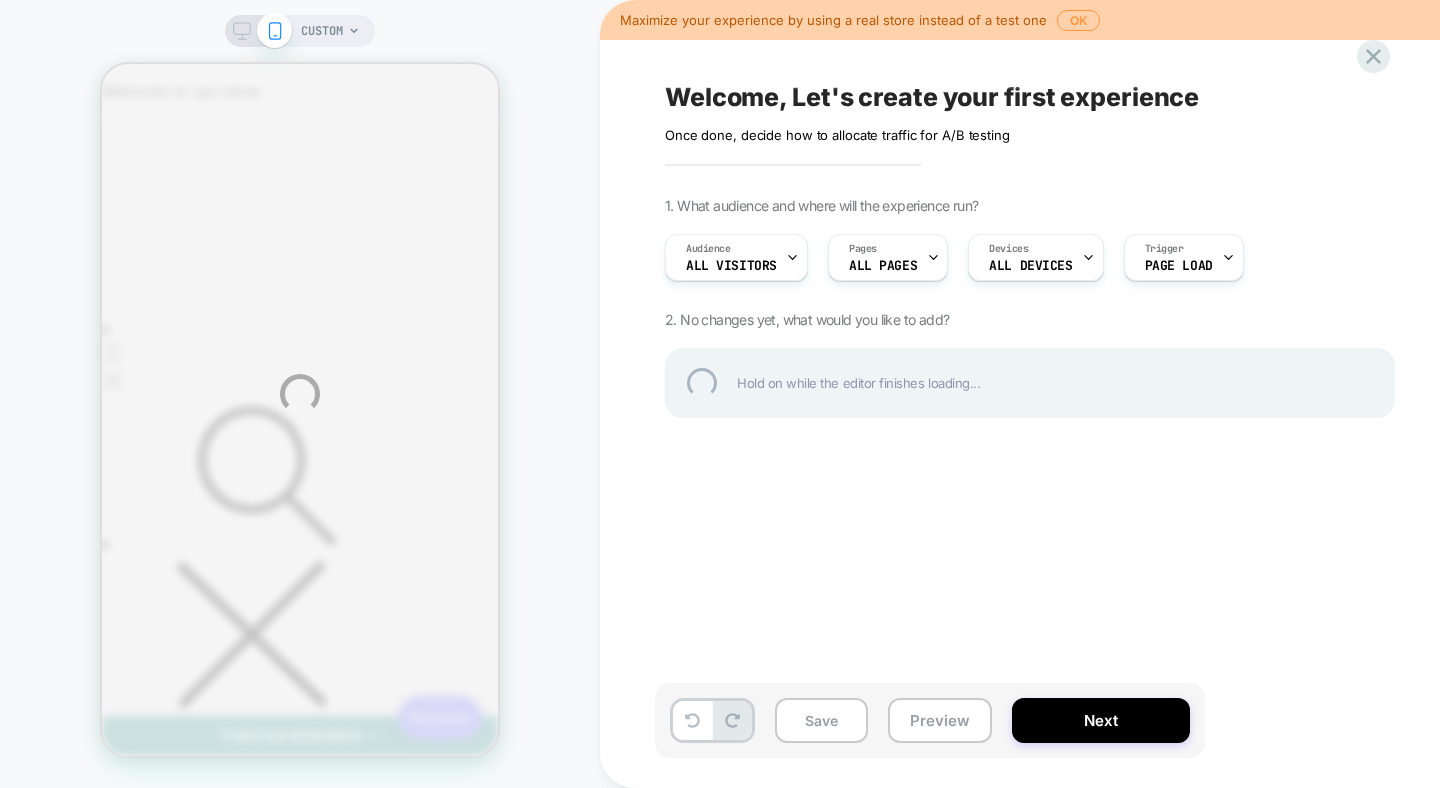 scroll, scrollTop: 0, scrollLeft: 0, axis: both 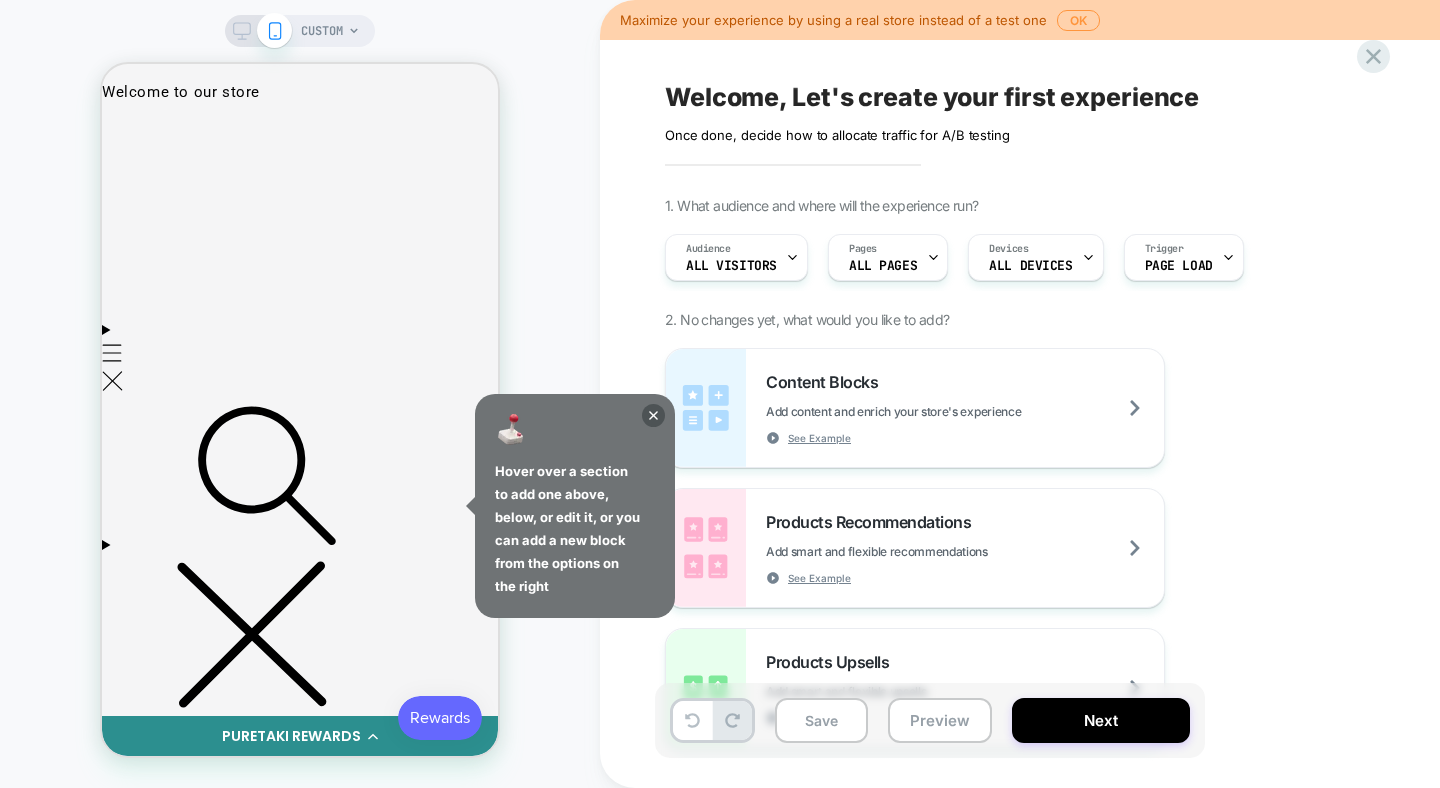 click on "CUSTOM" at bounding box center (300, 394) 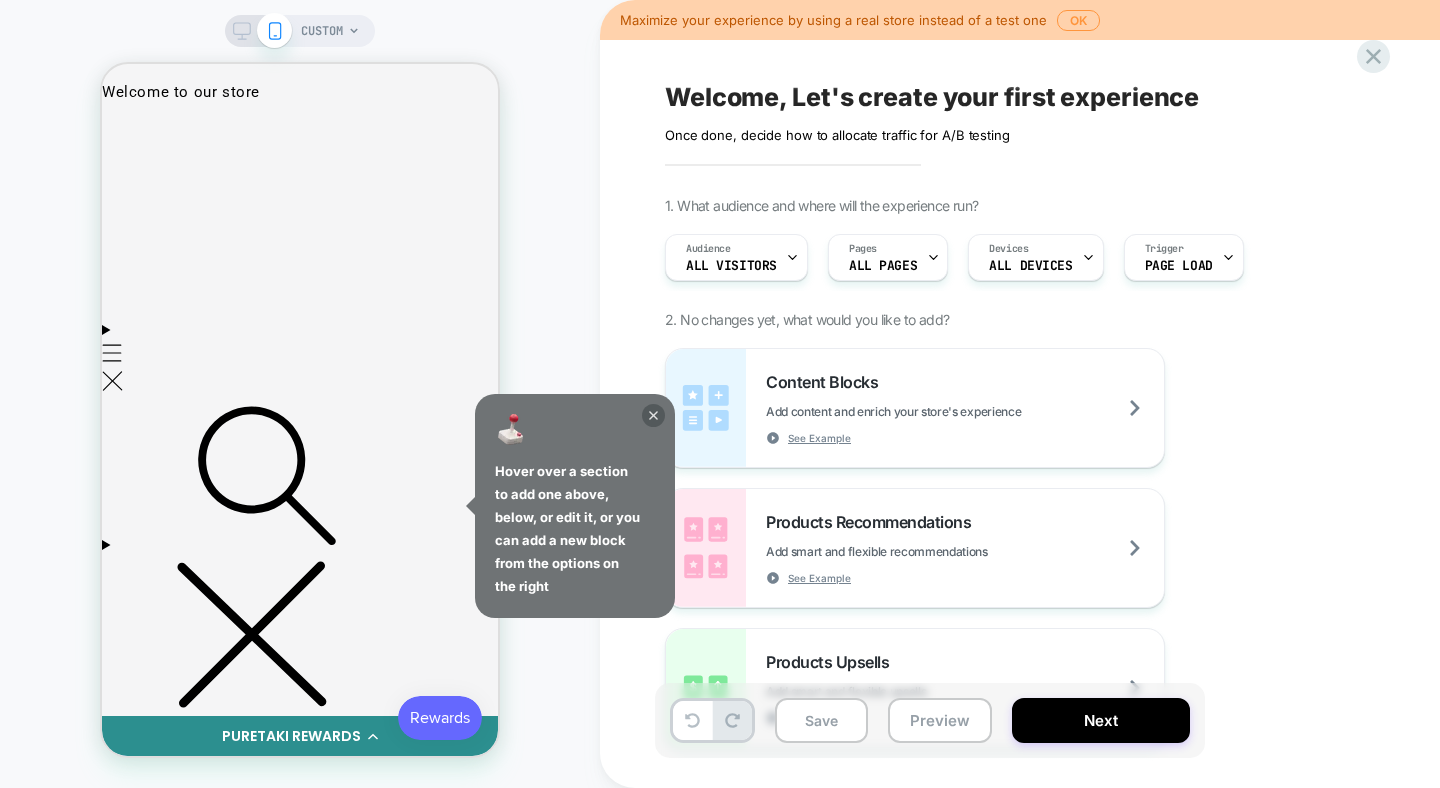 click 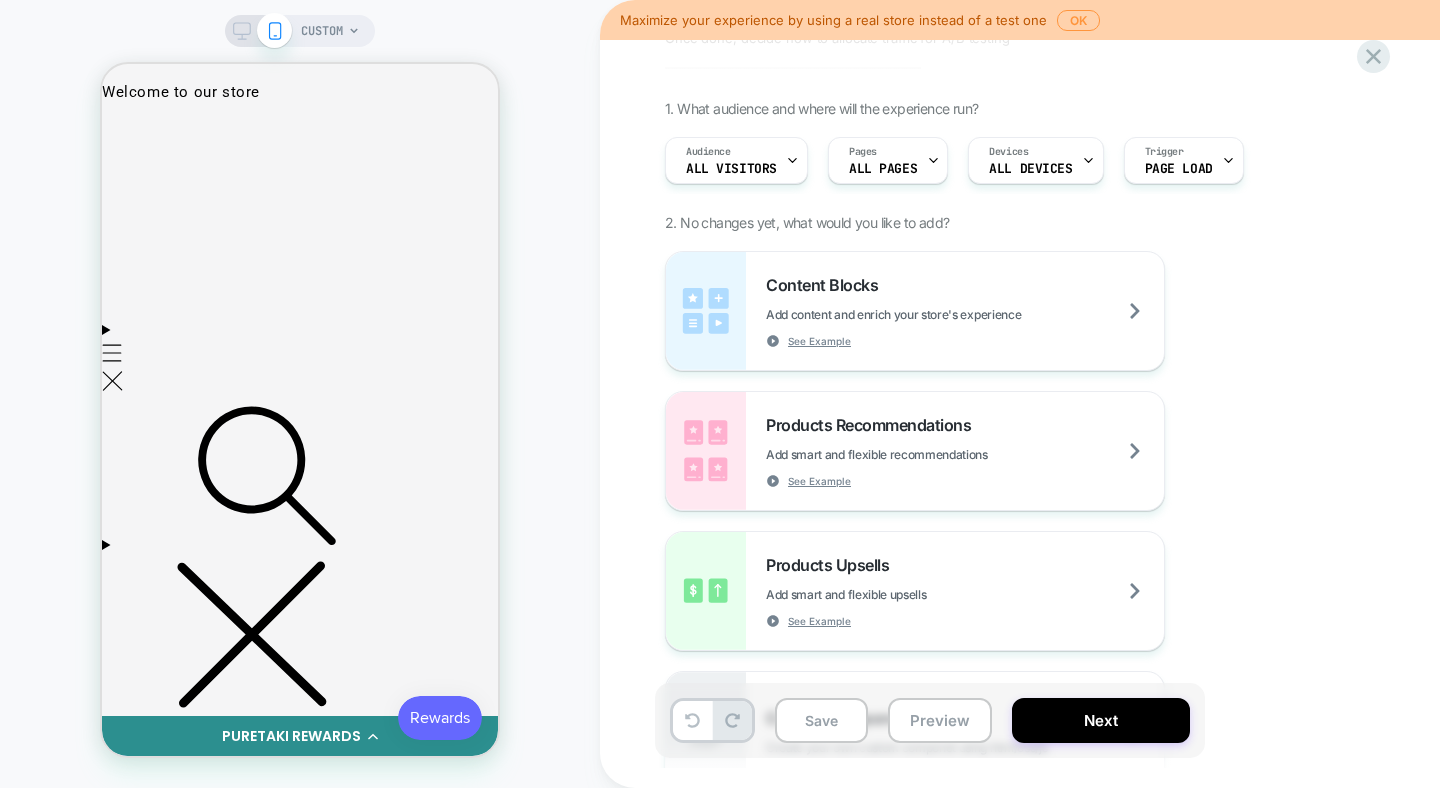 scroll, scrollTop: 0, scrollLeft: 0, axis: both 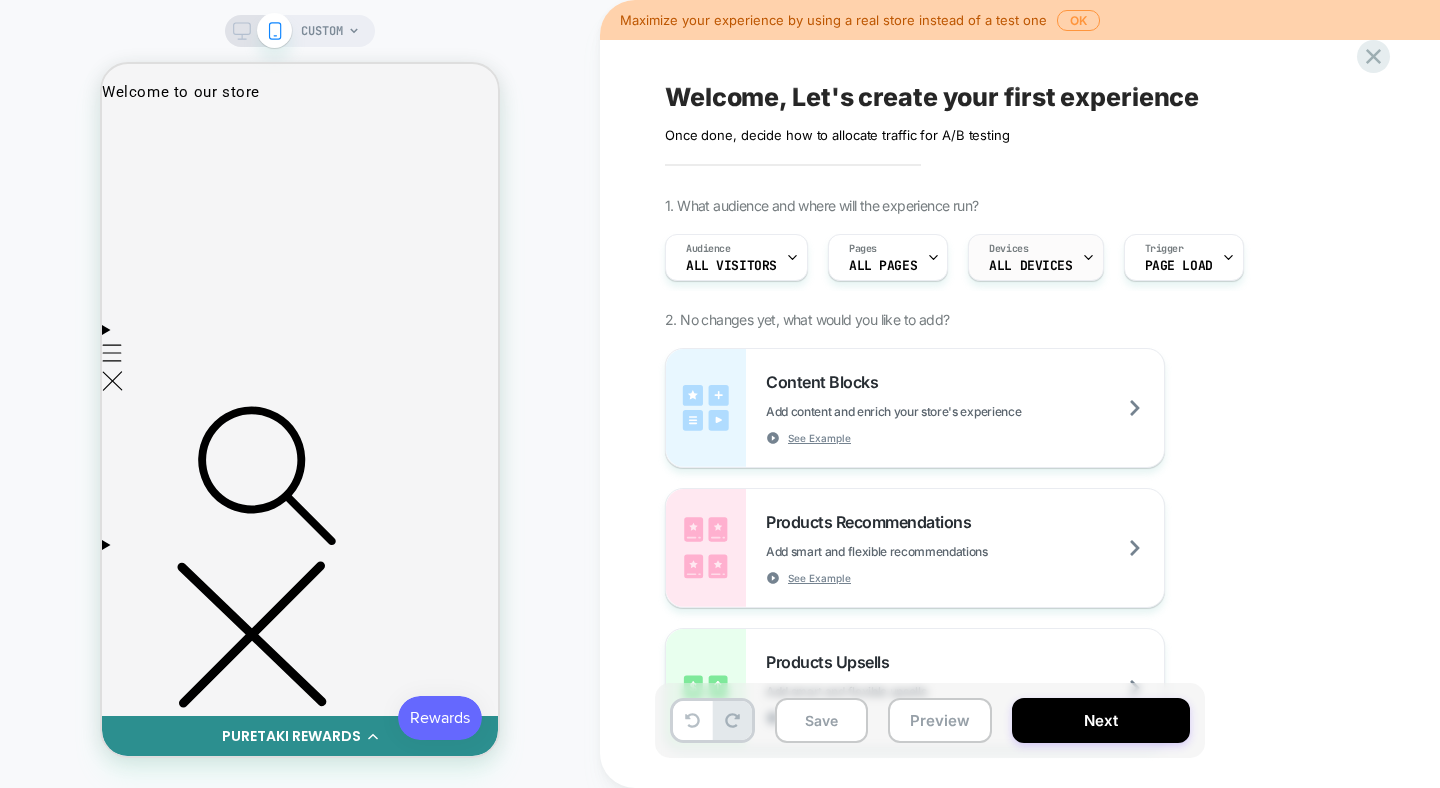click on "Devices ALL DEVICES" at bounding box center (1030, 257) 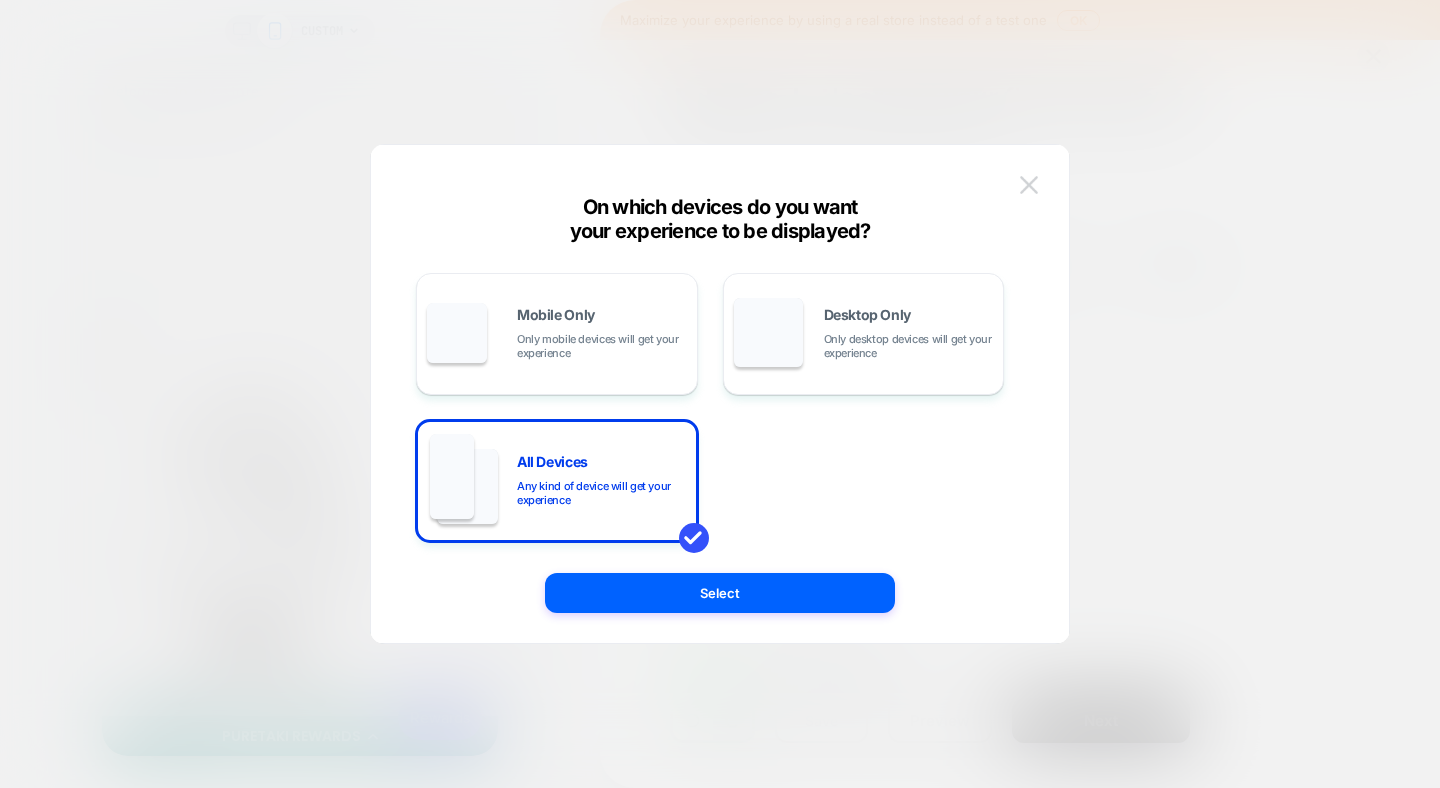 click at bounding box center (1029, 185) 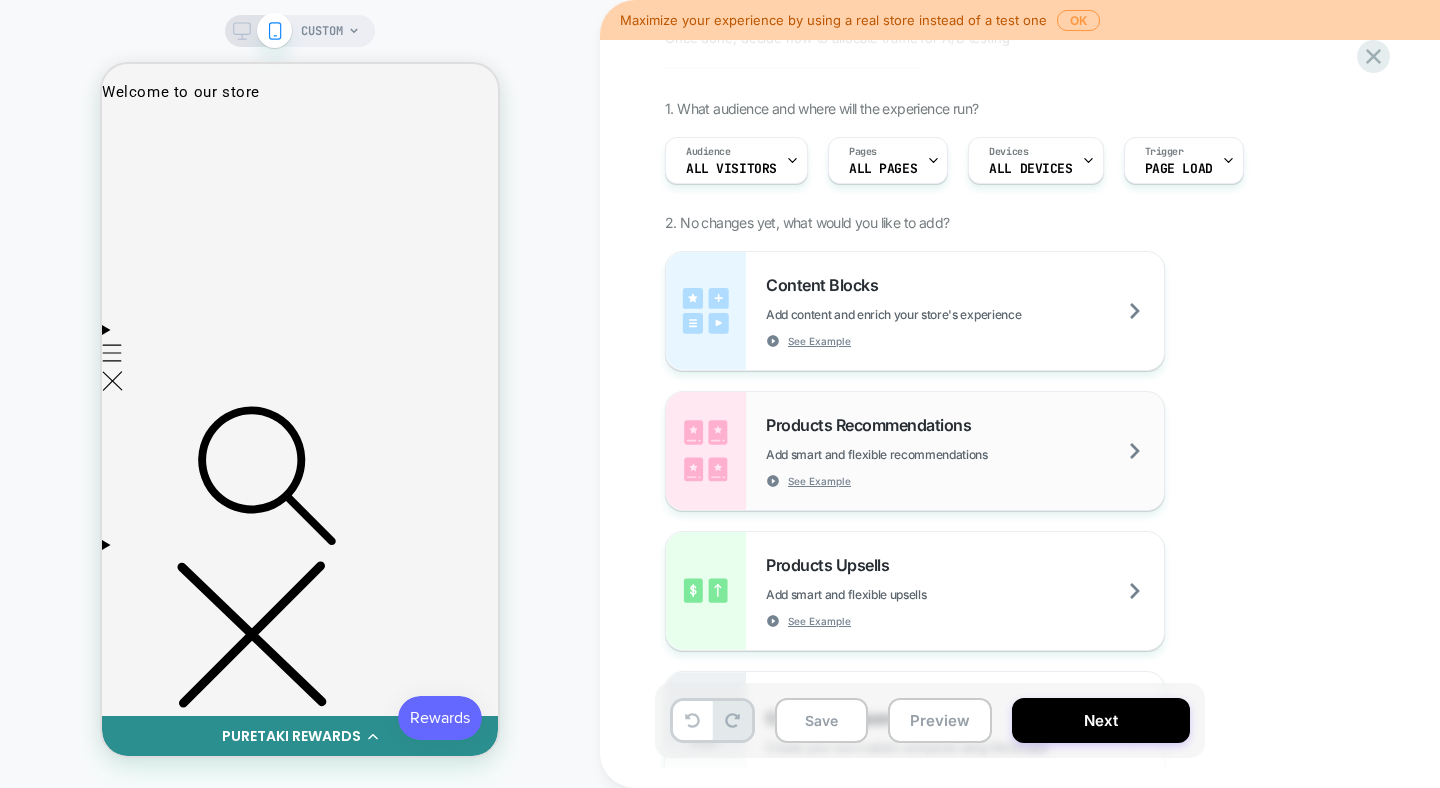 scroll, scrollTop: 108, scrollLeft: 0, axis: vertical 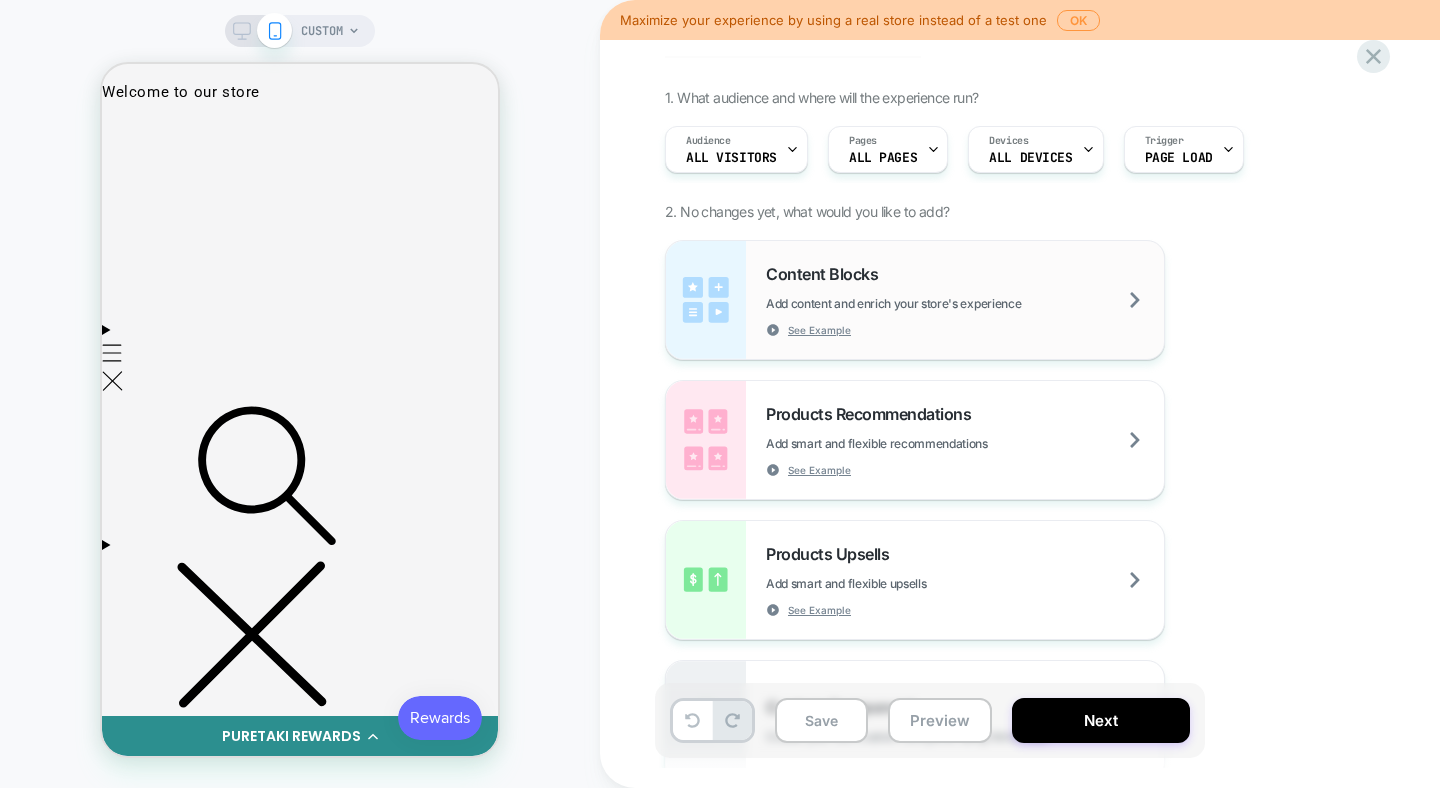 click on "Content Blocks Add content and enrich your store's experience See Example" at bounding box center (965, 300) 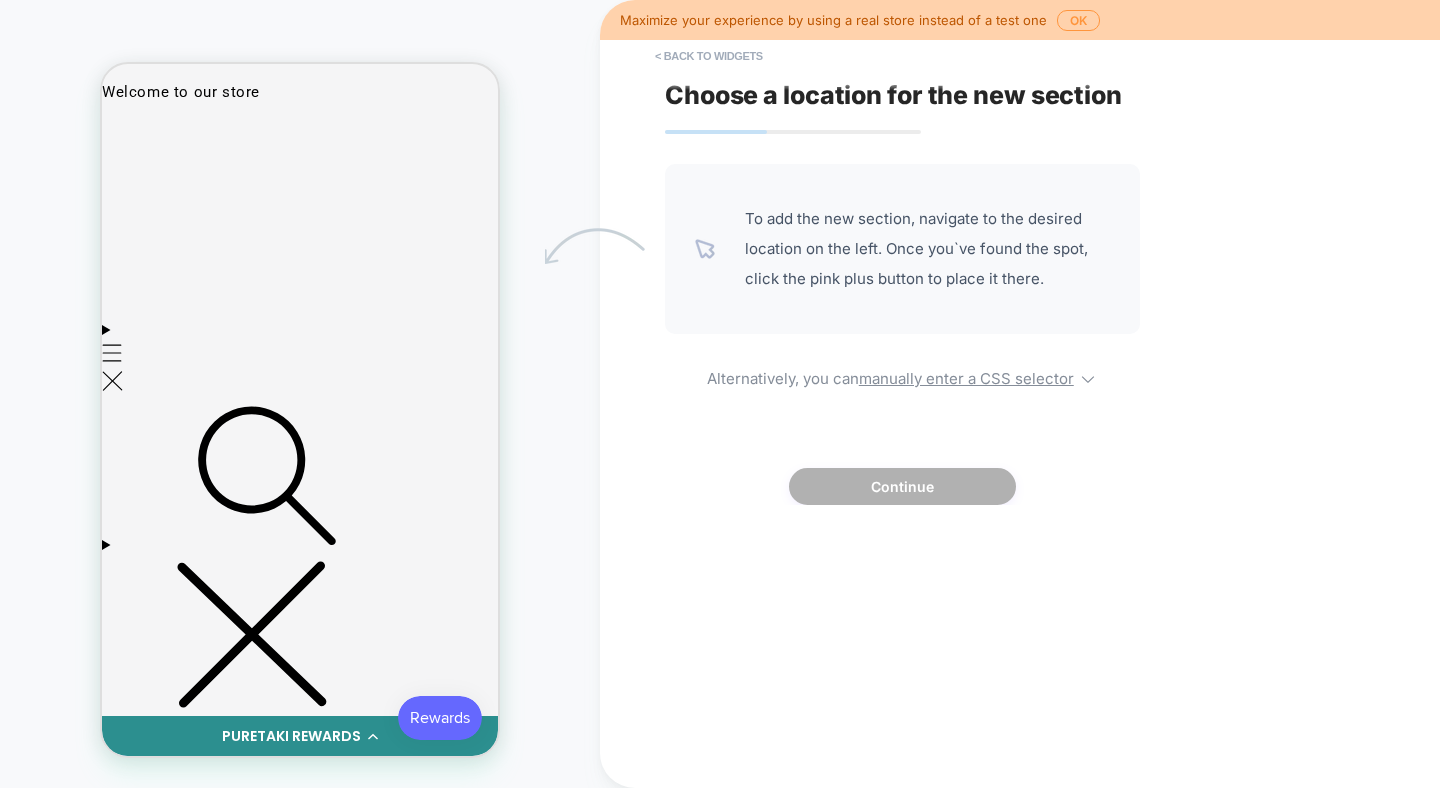 click on "CUSTOM" at bounding box center [300, 394] 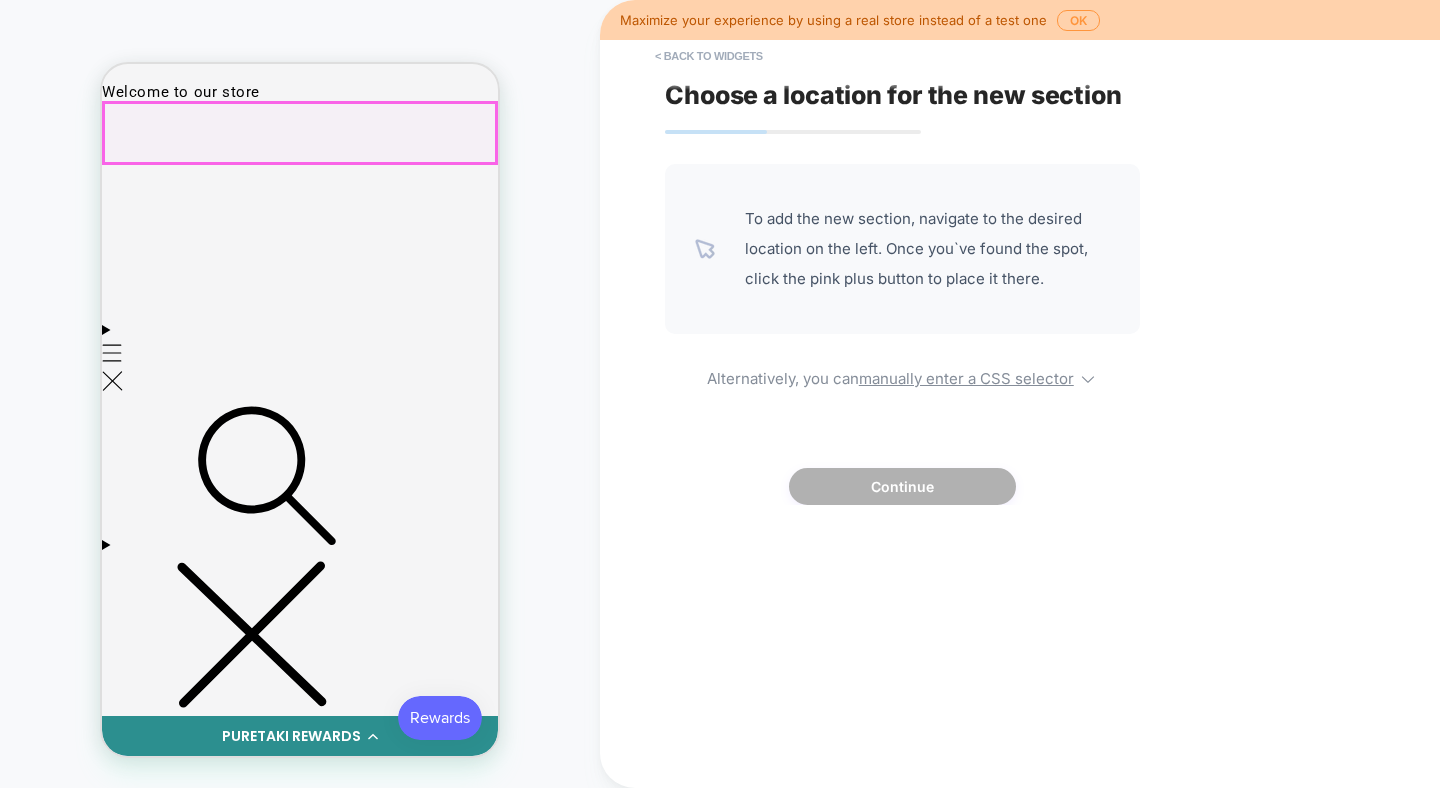 click on "Eyeglasses
Sunglasses
Accessories
Search" at bounding box center [300, 926] 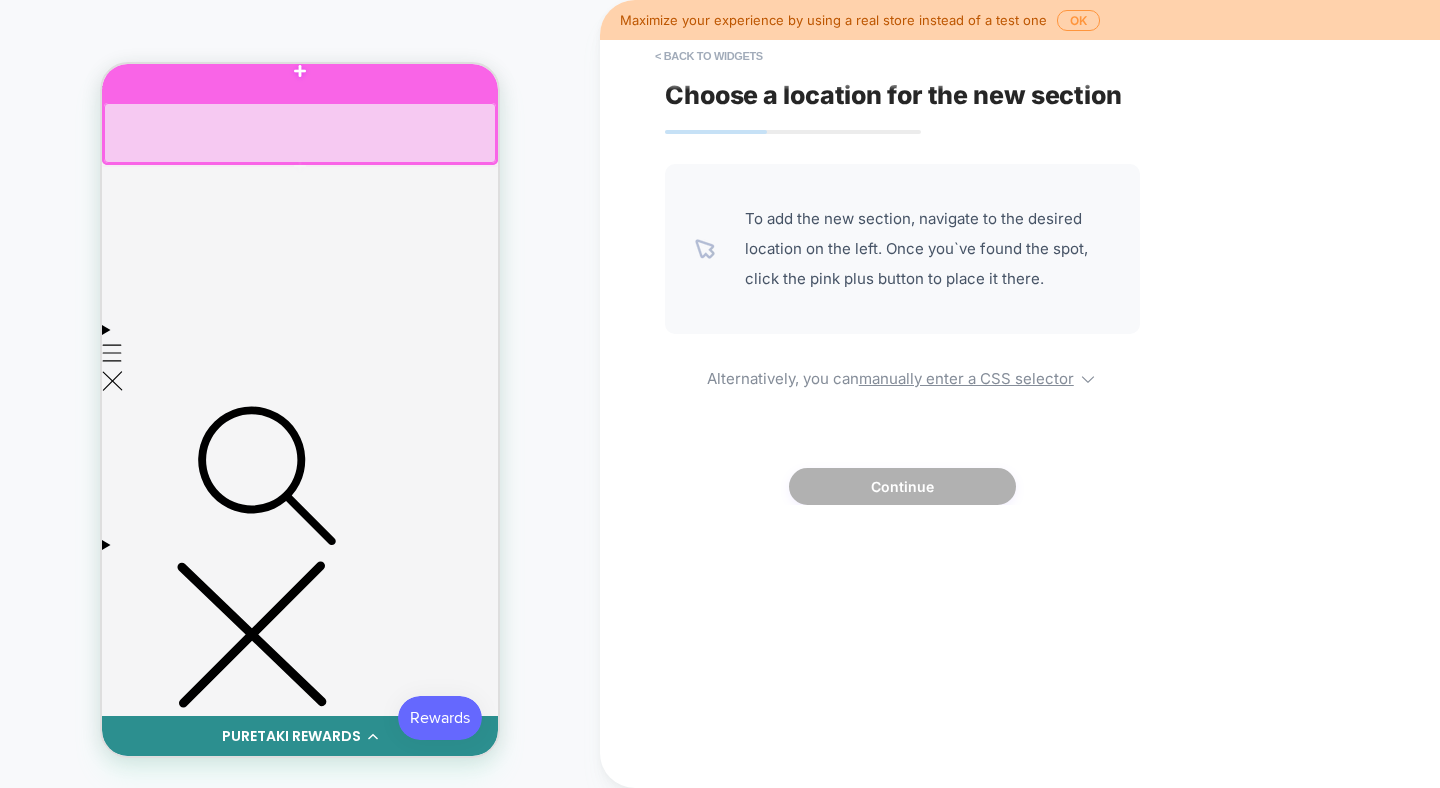 click at bounding box center (300, 71) 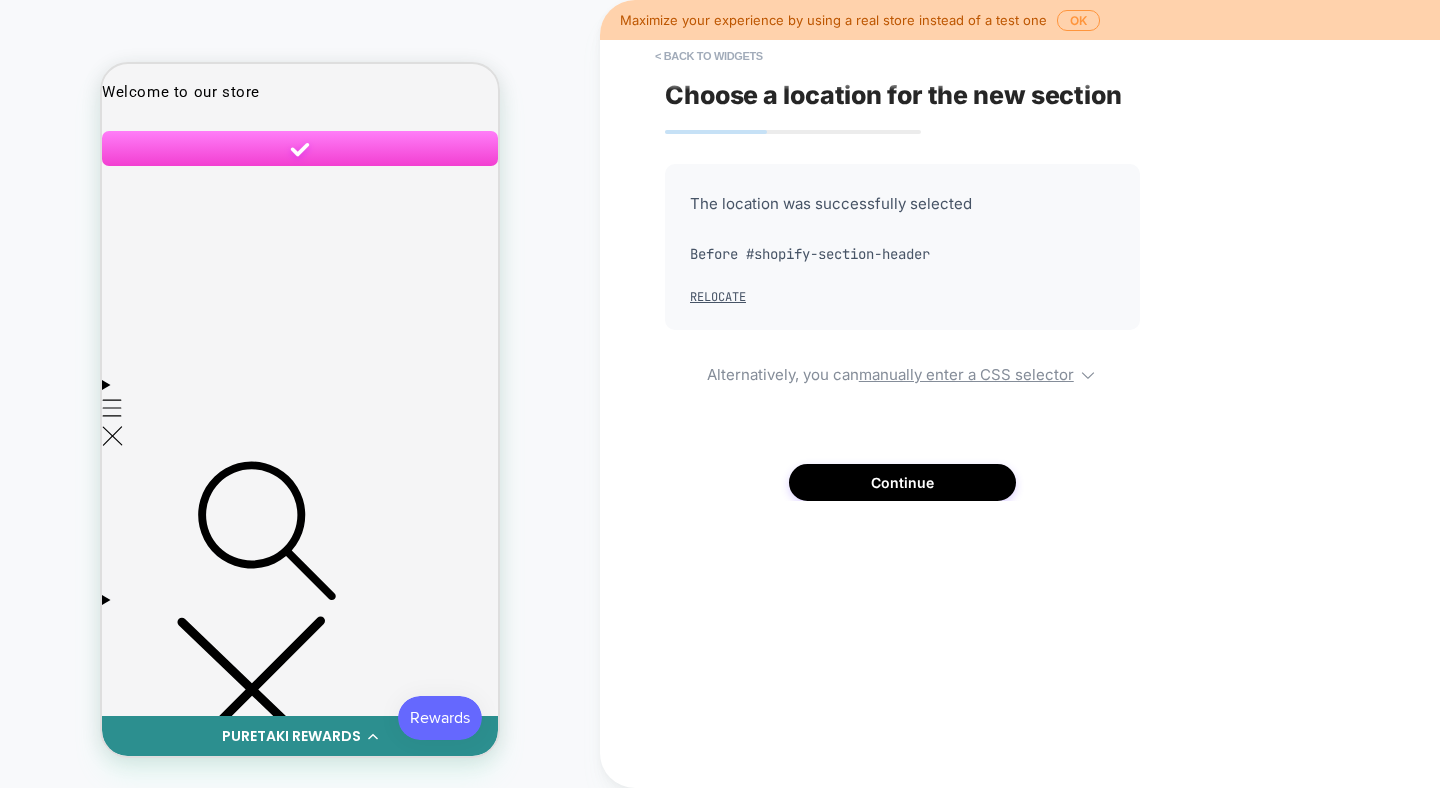 click 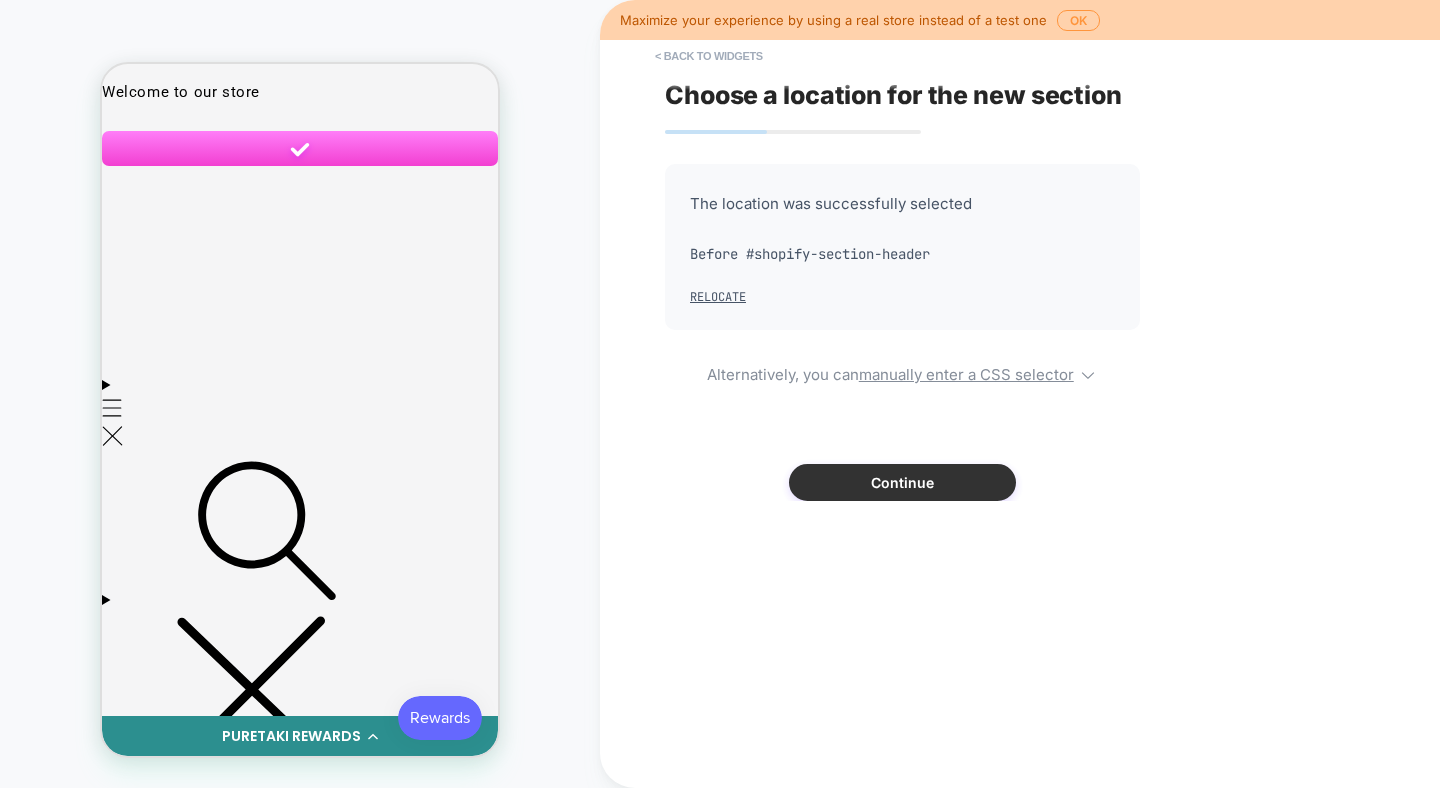 click on "Continue" at bounding box center (902, 482) 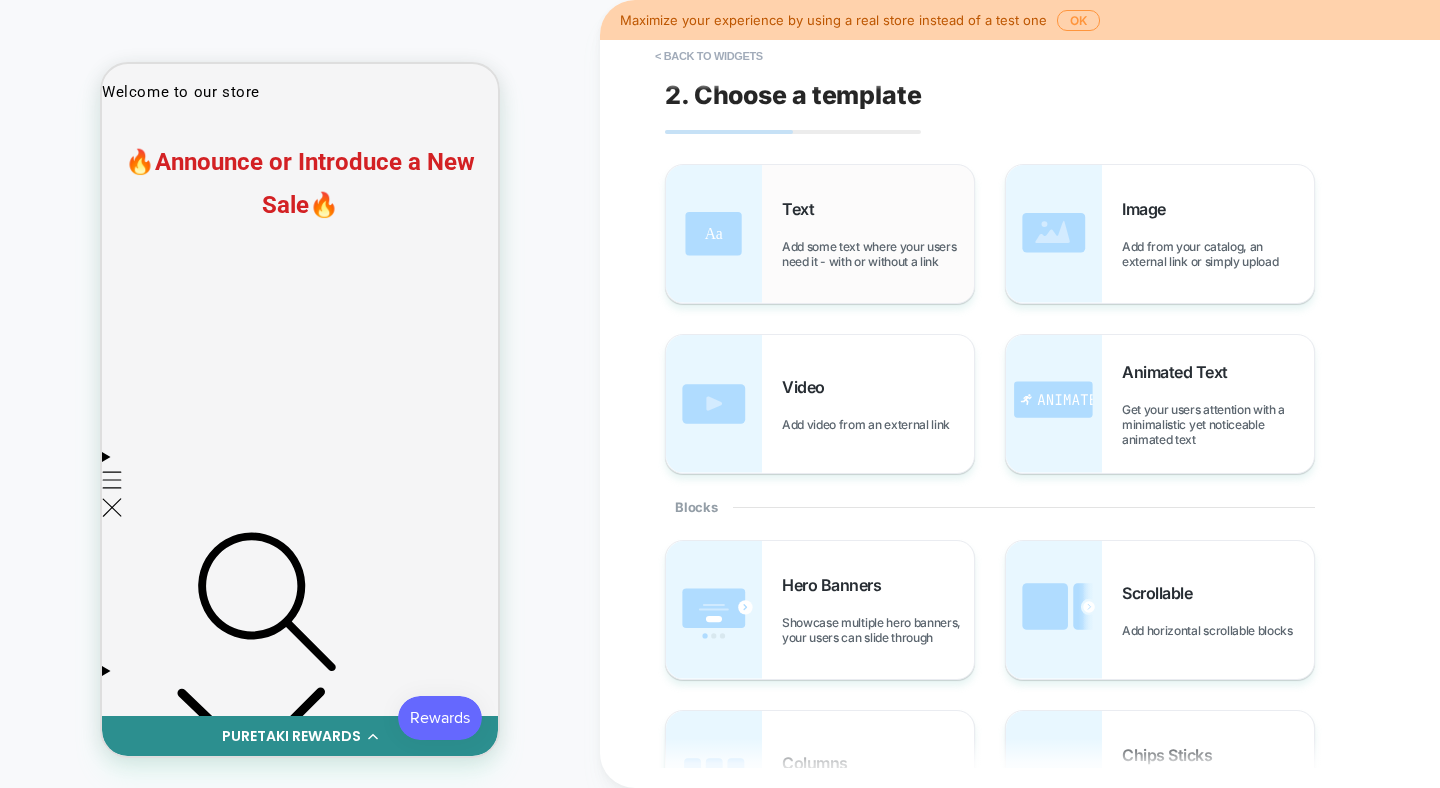 click on "Add some text where your users need it - with or without a link" at bounding box center (878, 254) 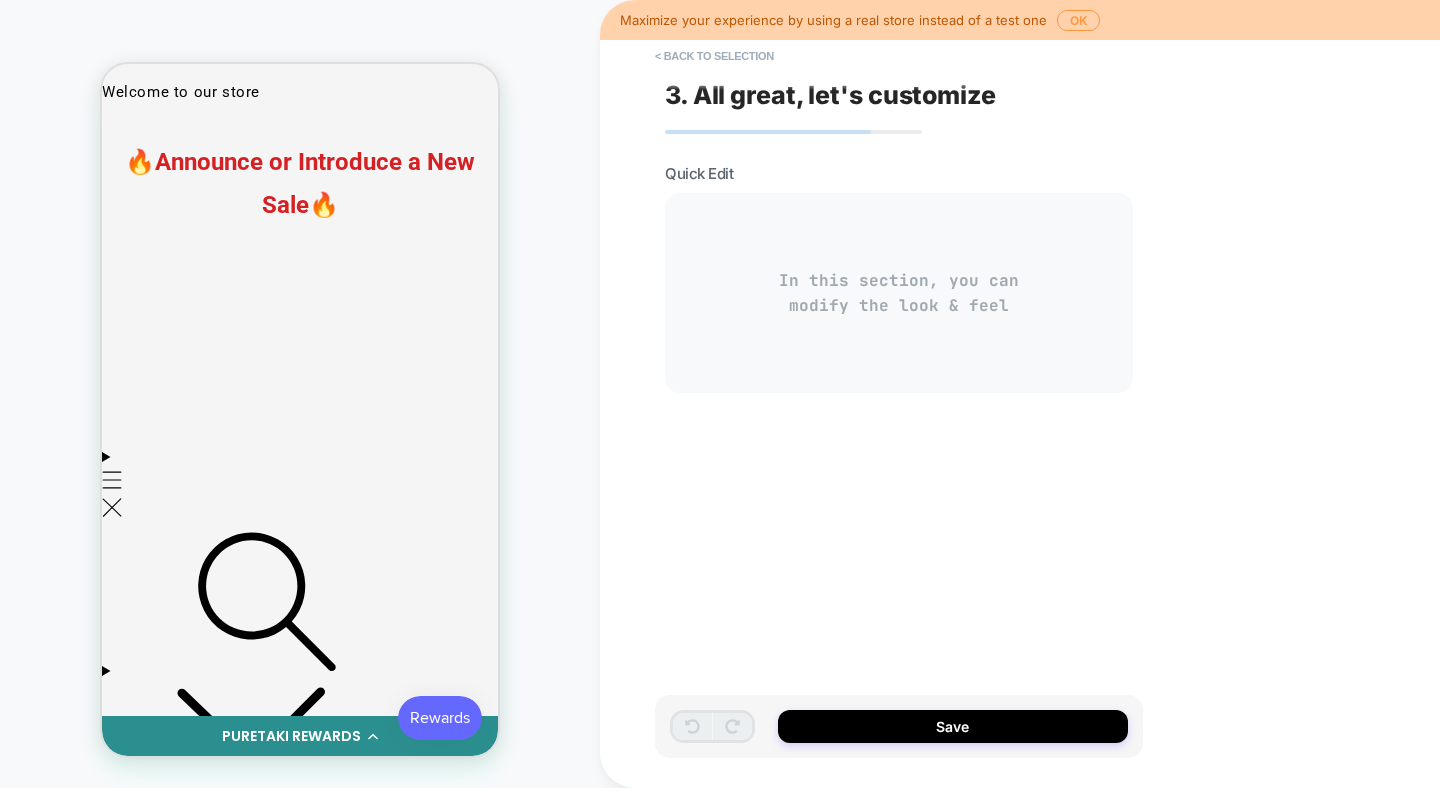 click on "In this section, you can modify the look & feel" at bounding box center (899, 293) 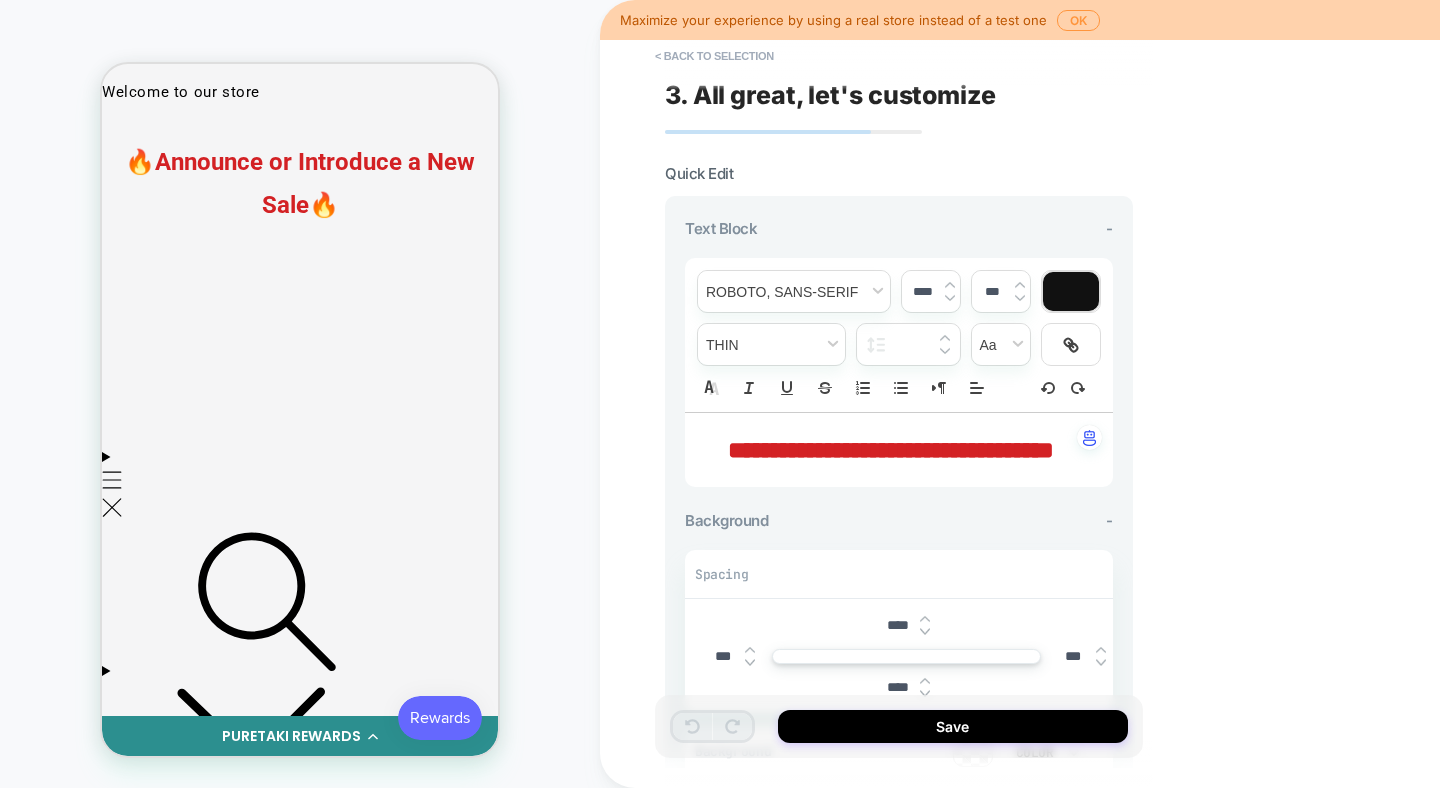 click on "**********" at bounding box center (891, 450) 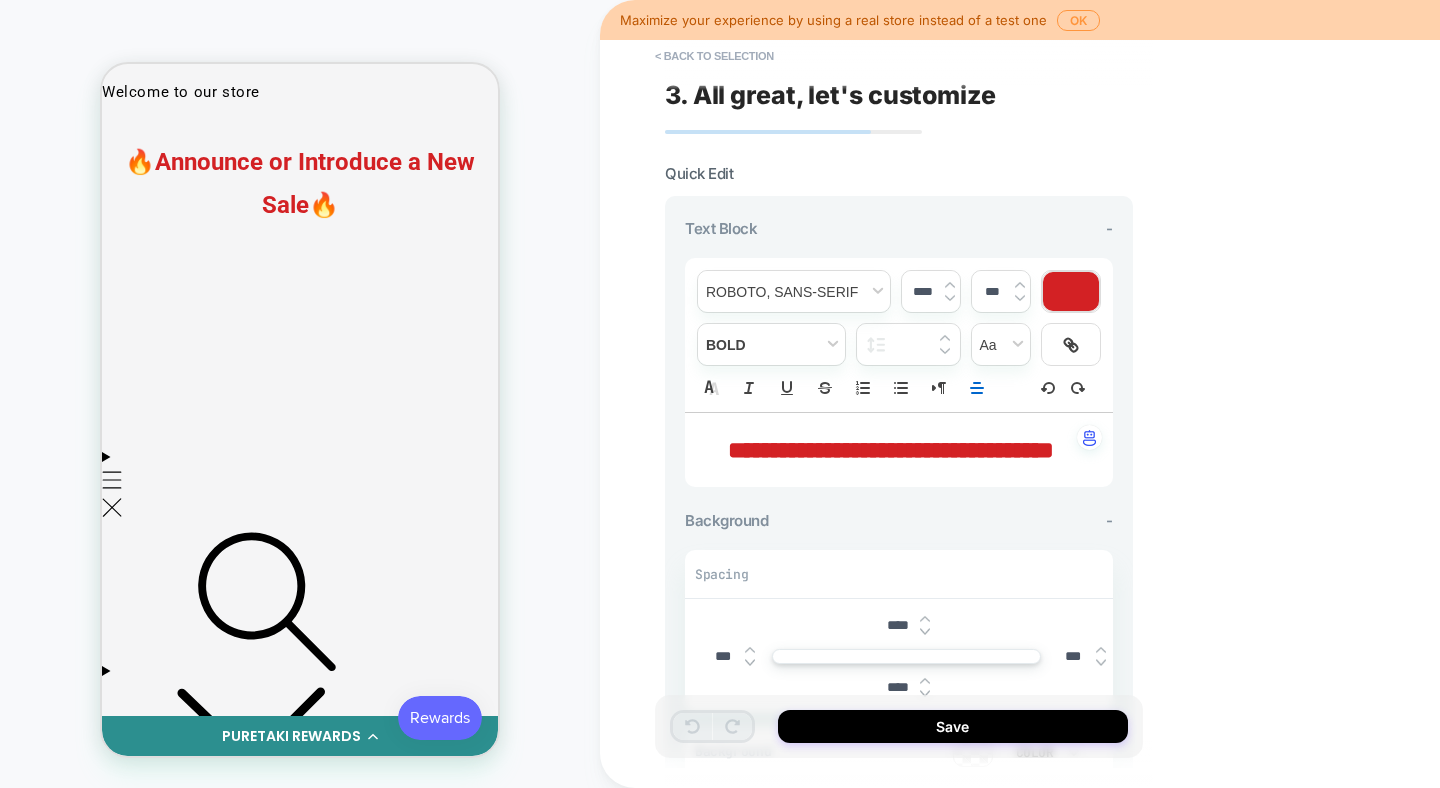click on "**********" at bounding box center (891, 450) 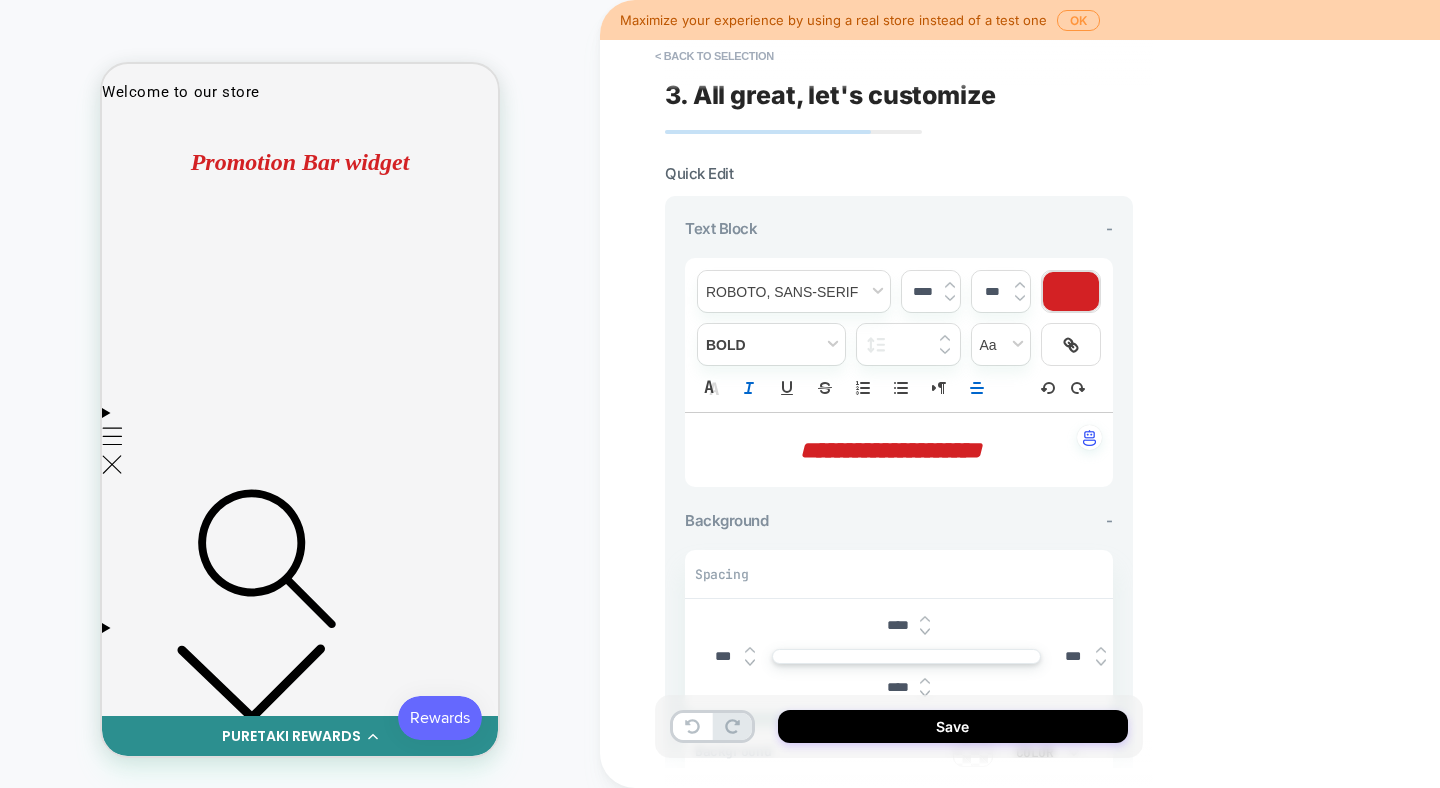 click on "**********" at bounding box center [891, 450] 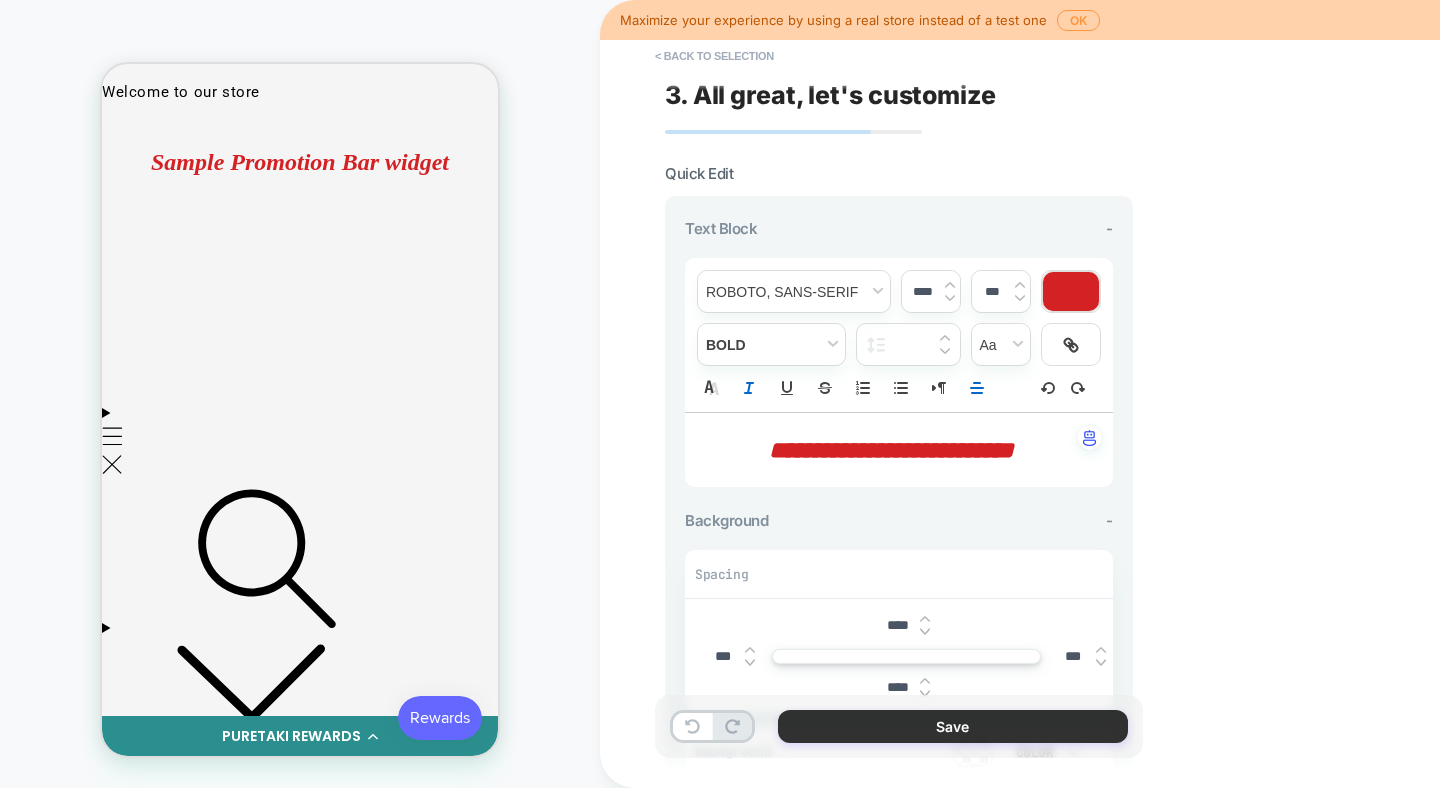 click on "Save" at bounding box center (953, 726) 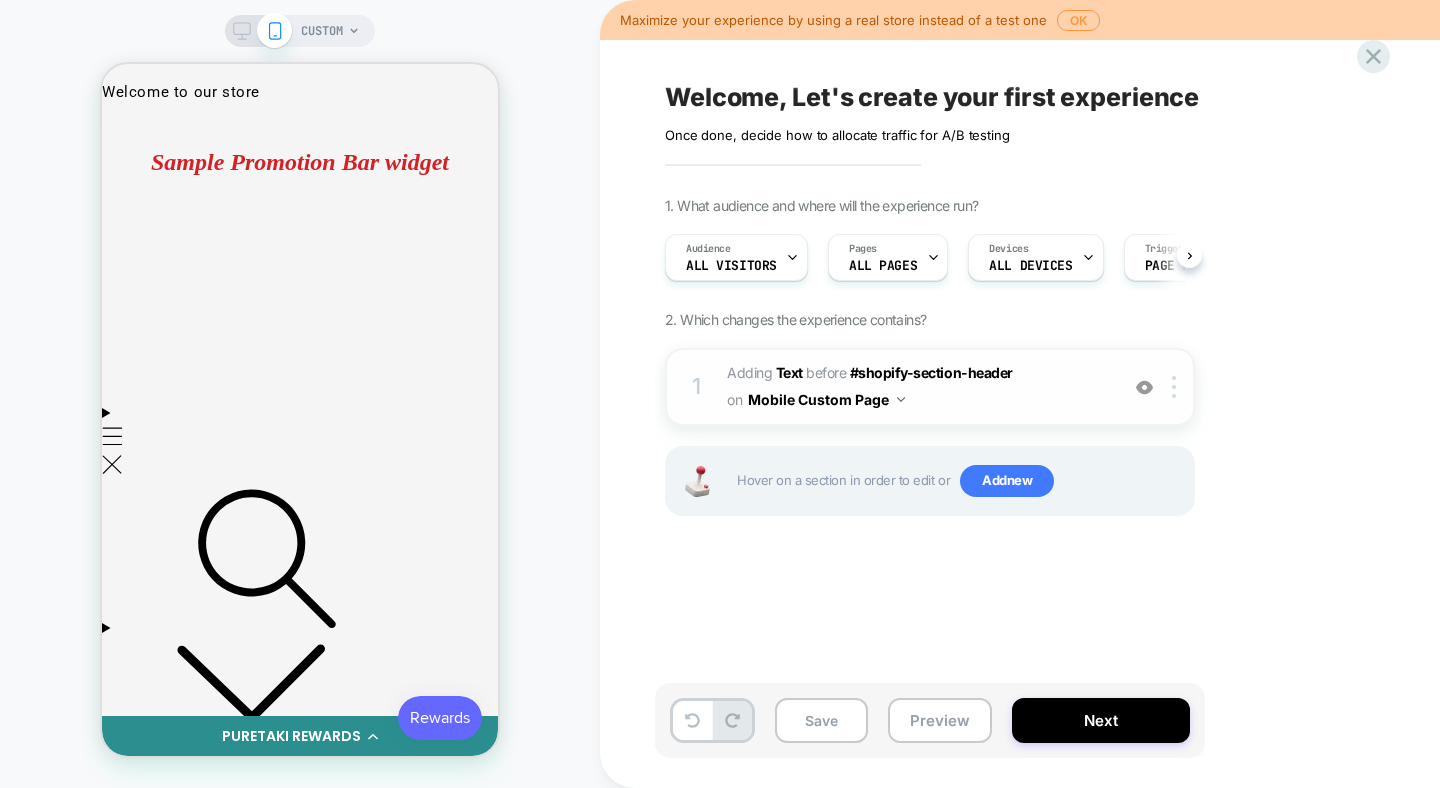 scroll, scrollTop: 0, scrollLeft: 1, axis: horizontal 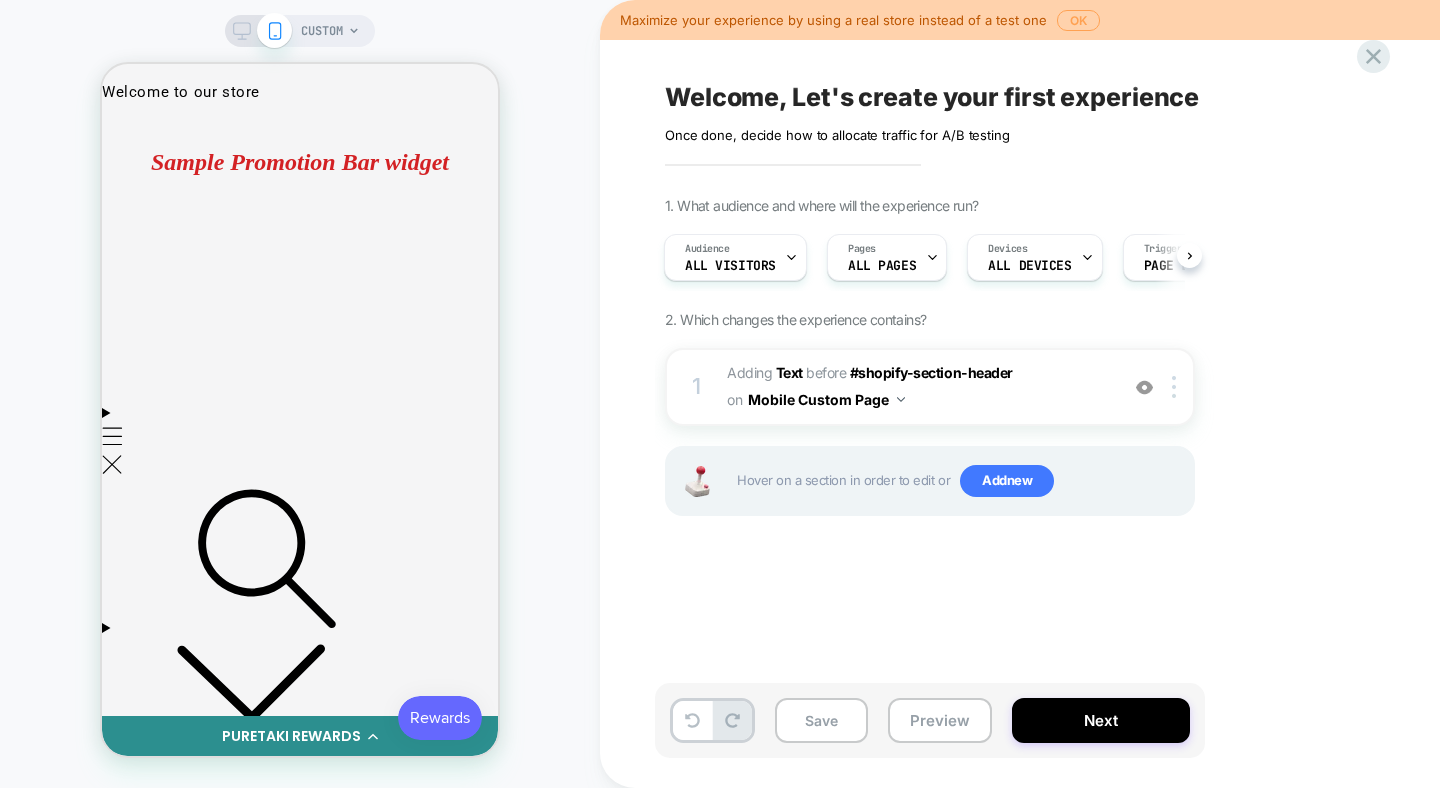 click on "OK" at bounding box center [1078, 20] 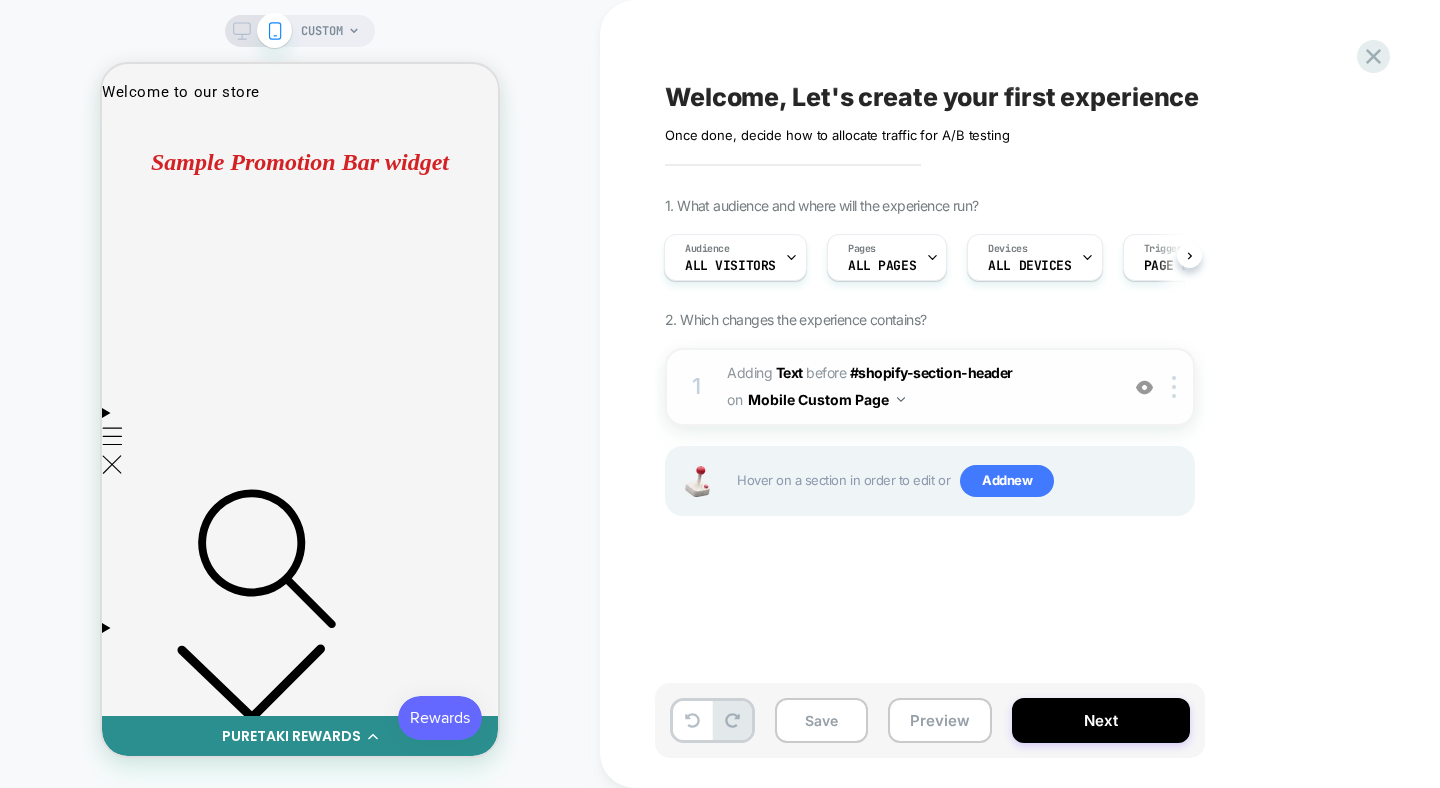 click at bounding box center (901, 399) 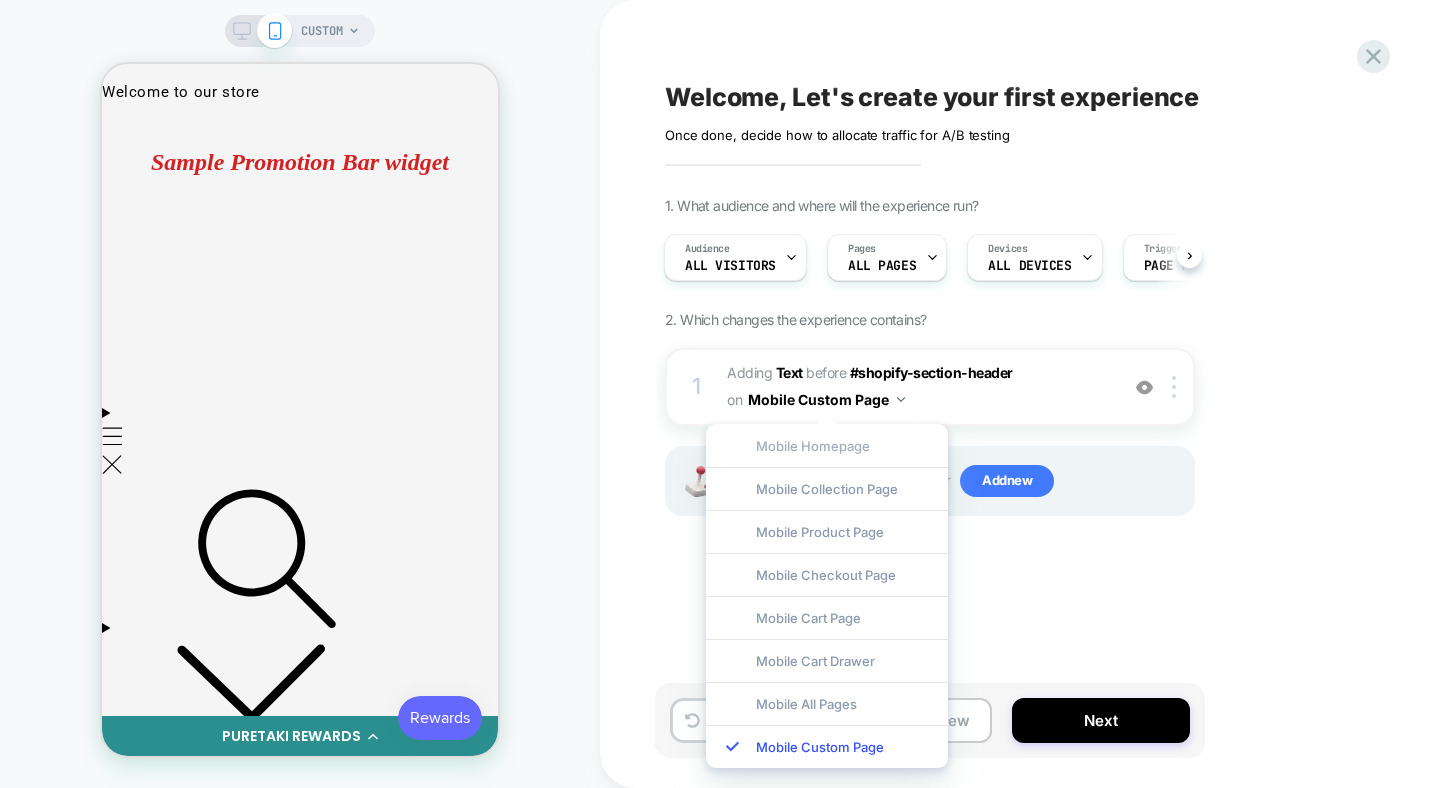 click on "Mobile       Homepage" at bounding box center [827, 445] 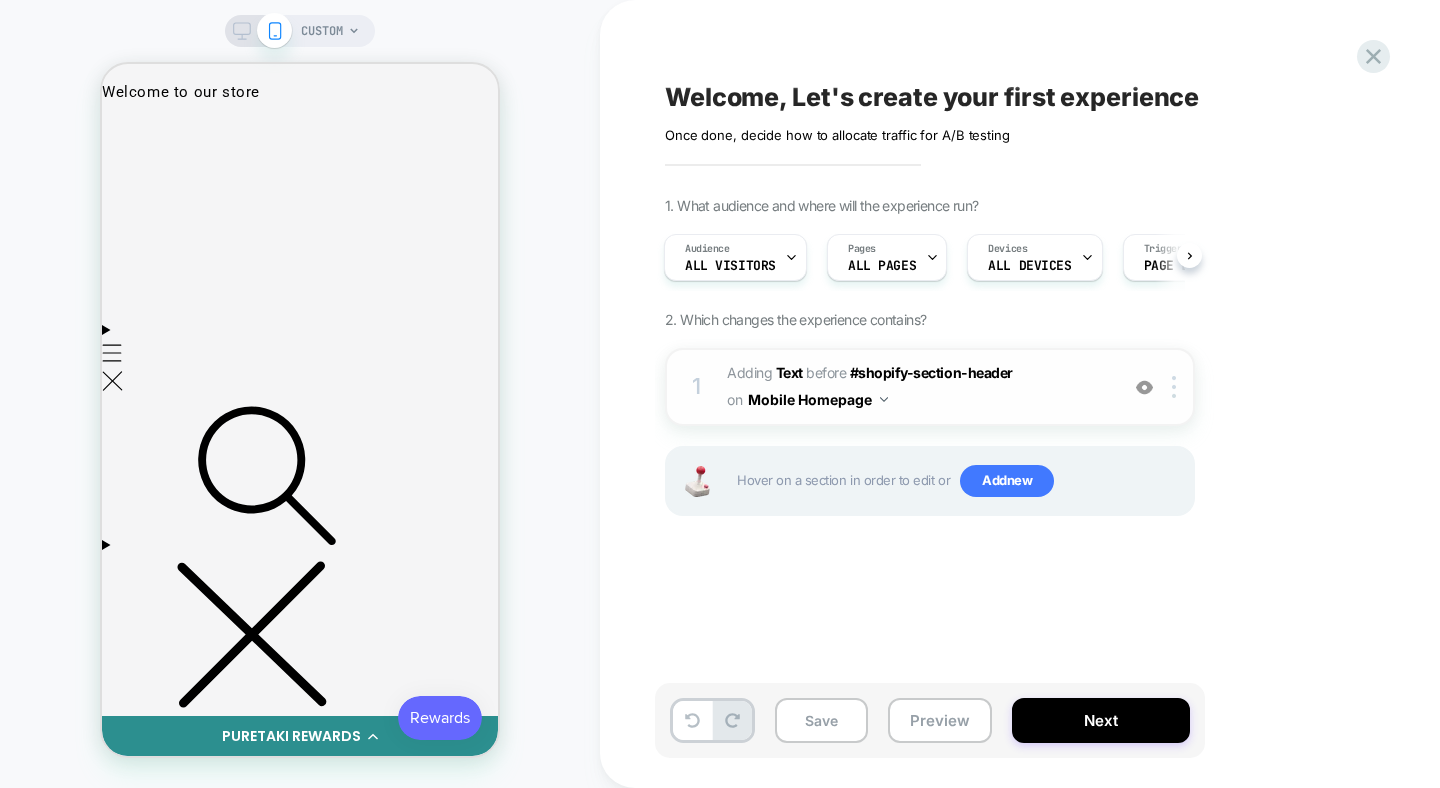 click on "Mobile Homepage" at bounding box center [818, 399] 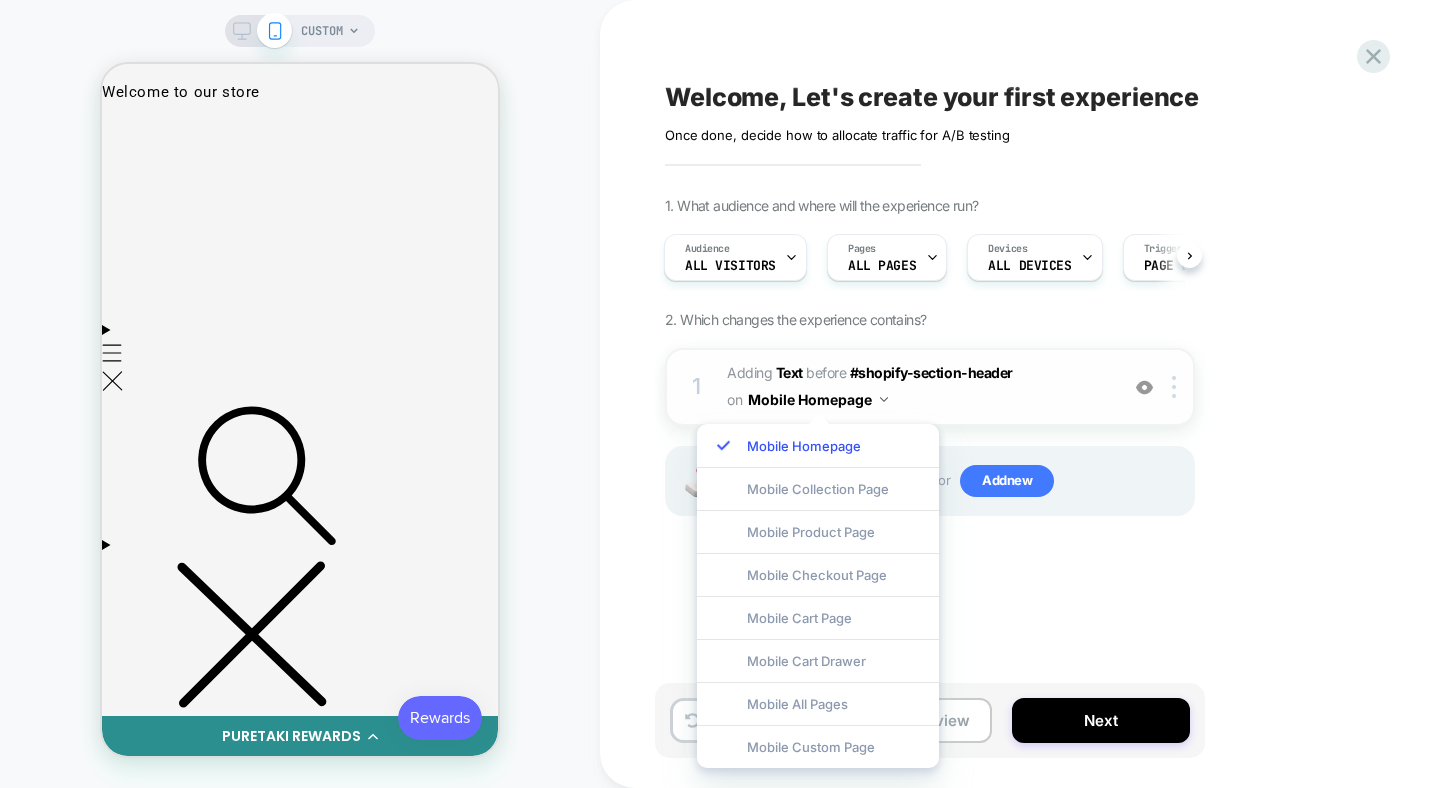 click on "#_loomi_addon_[ID] Adding   Text   BEFORE #shopify-section-header #shopify-section-header   on Mobile Homepage" at bounding box center [917, 387] 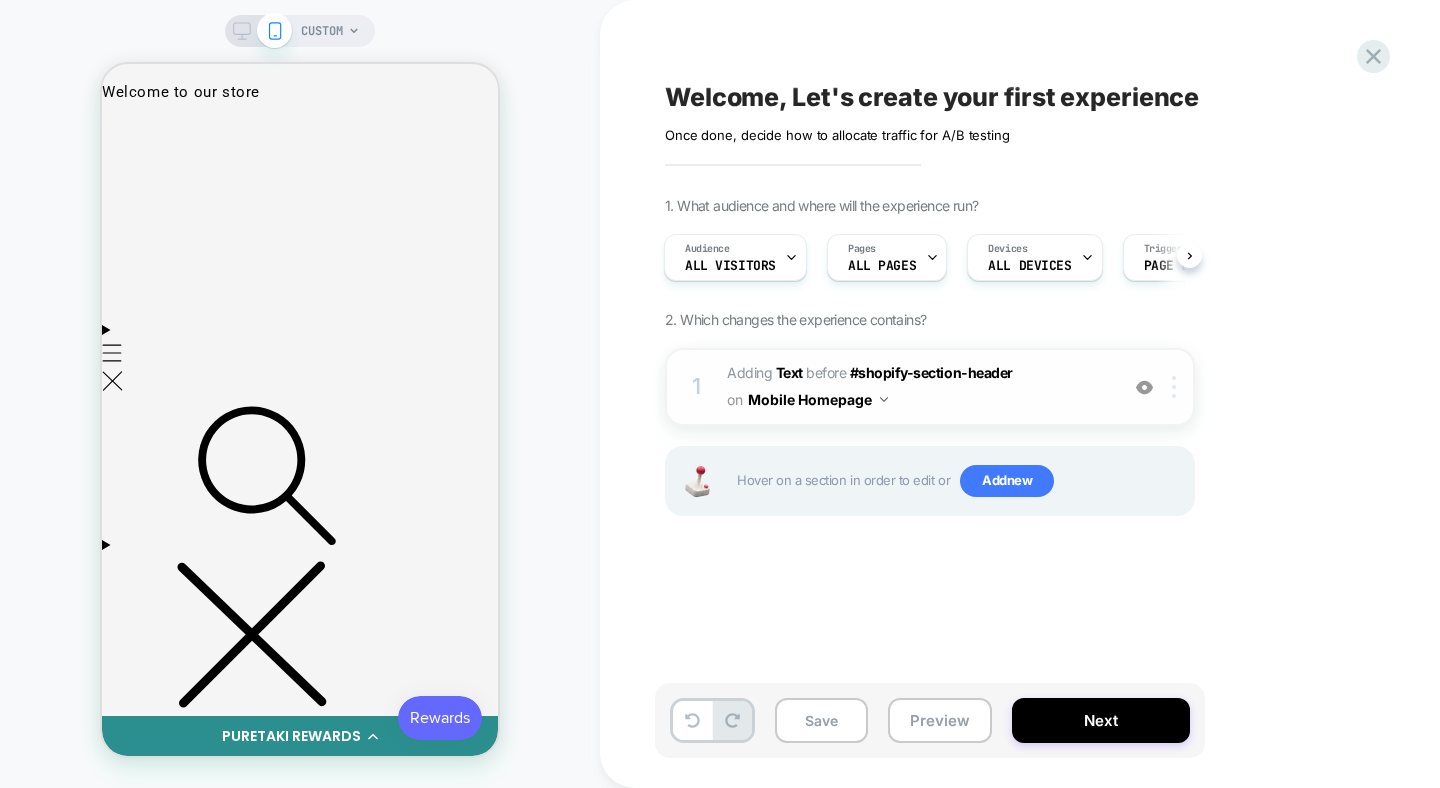click at bounding box center (1174, 387) 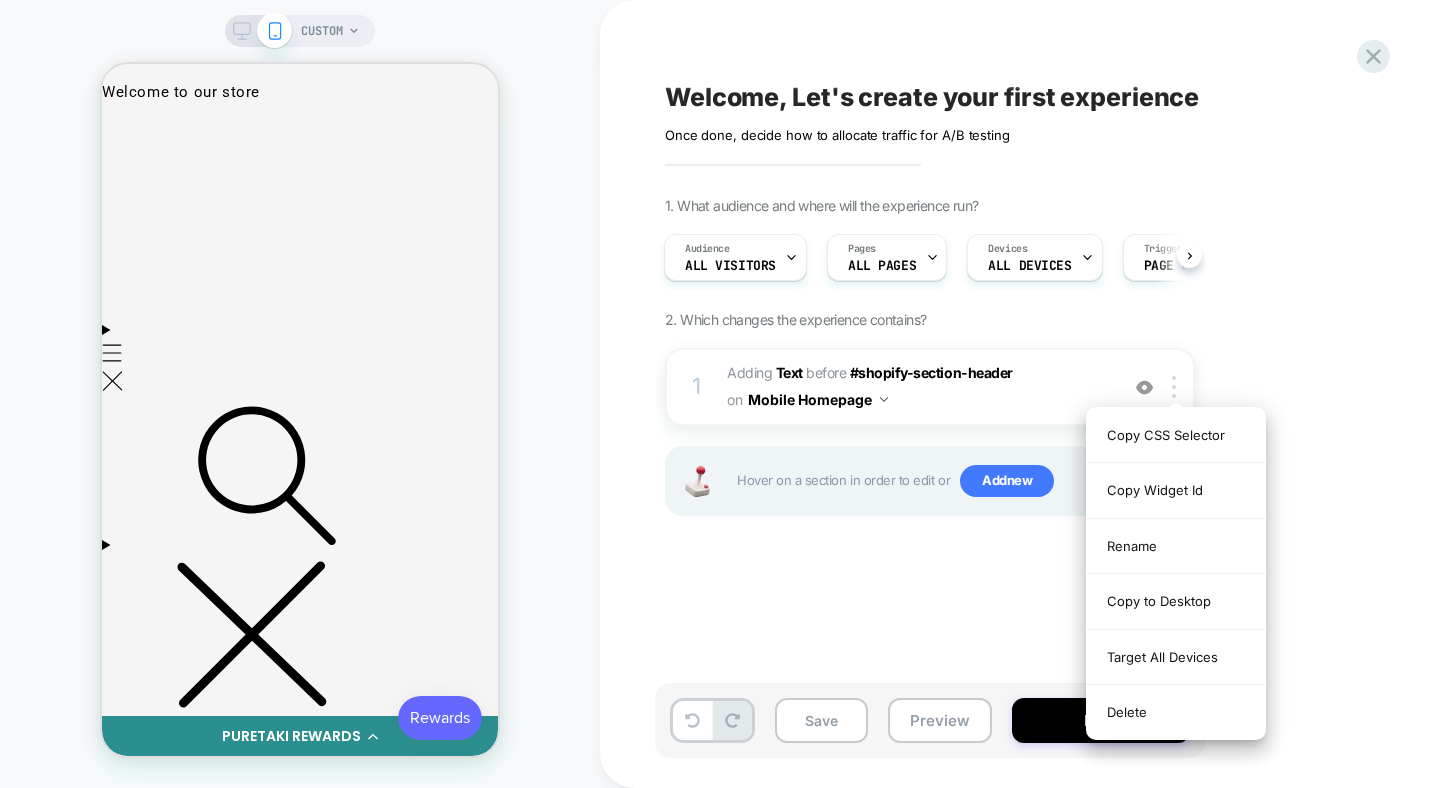 click on "1. What audience and where will the experience run? Audience All Visitors Pages ALL PAGES Devices ALL DEVICES Trigger Page Load 2. Which changes the experience contains? 1 #_loomi_addon_[ID] Adding   Text   BEFORE #shopify-section-header #shopify-section-header   on Mobile Homepage Copy CSS Selector Copy Widget Id Rename Copy to   Desktop Target   All Devices Delete Hover on a section in order to edit or  Add  new" at bounding box center (1030, 381) 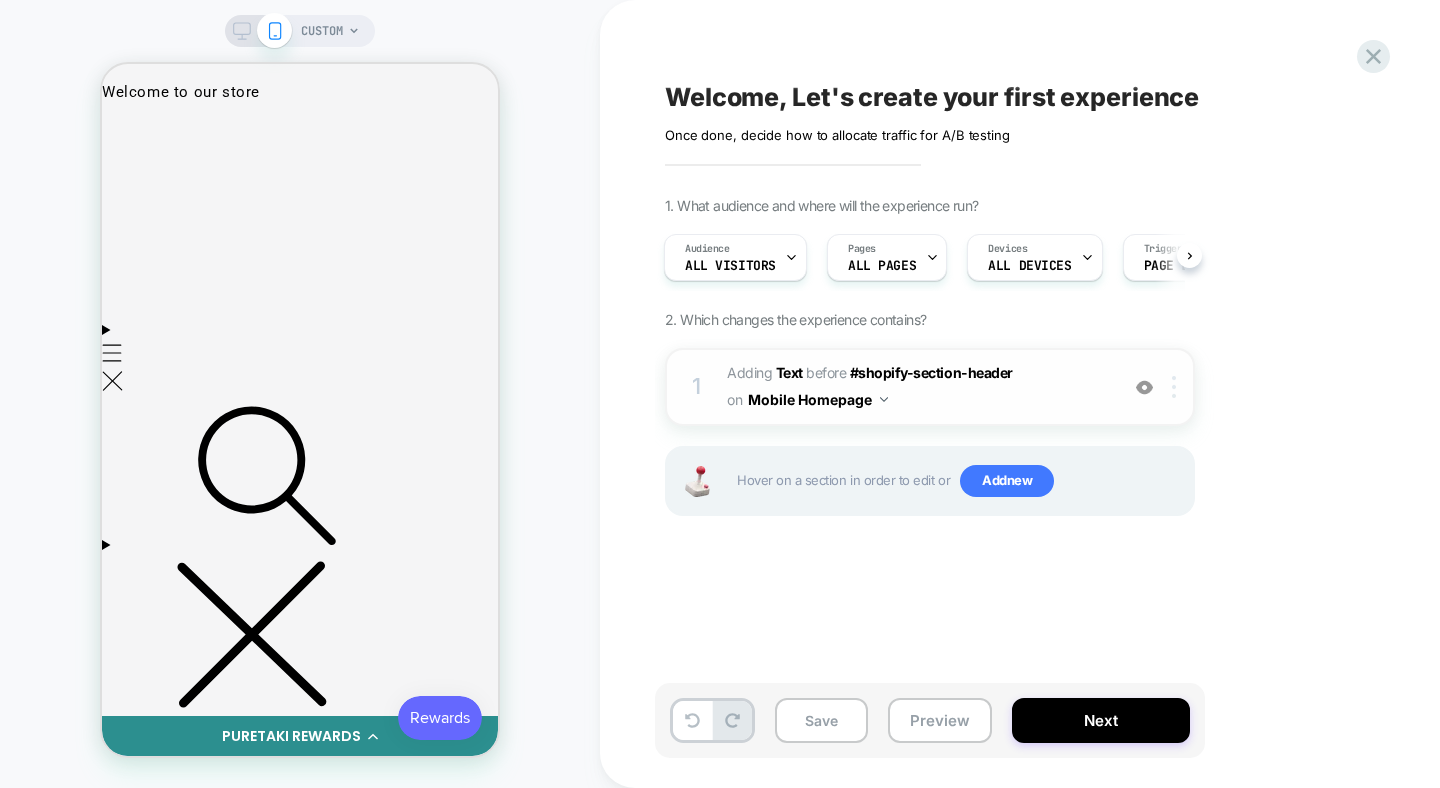 click at bounding box center (1177, 387) 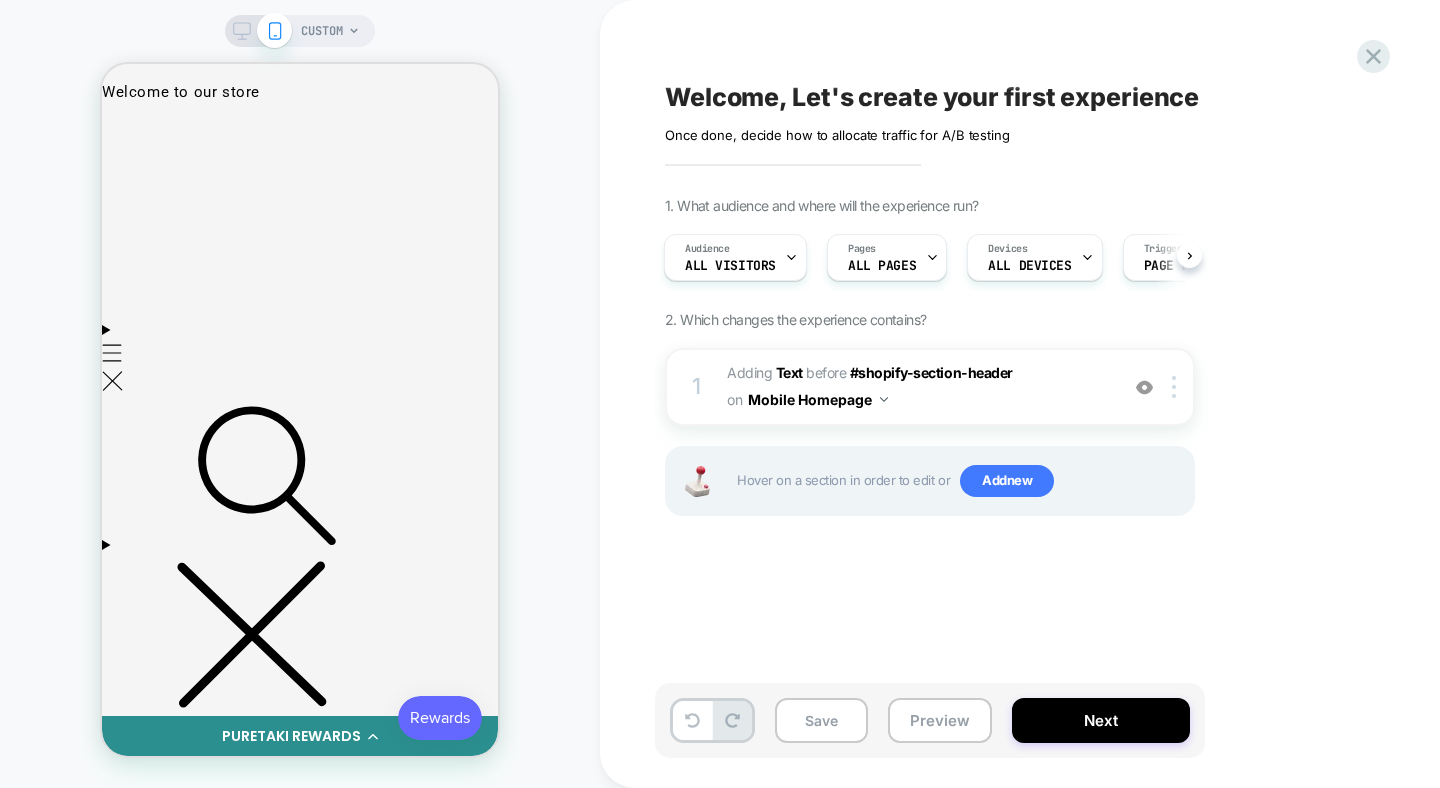 click 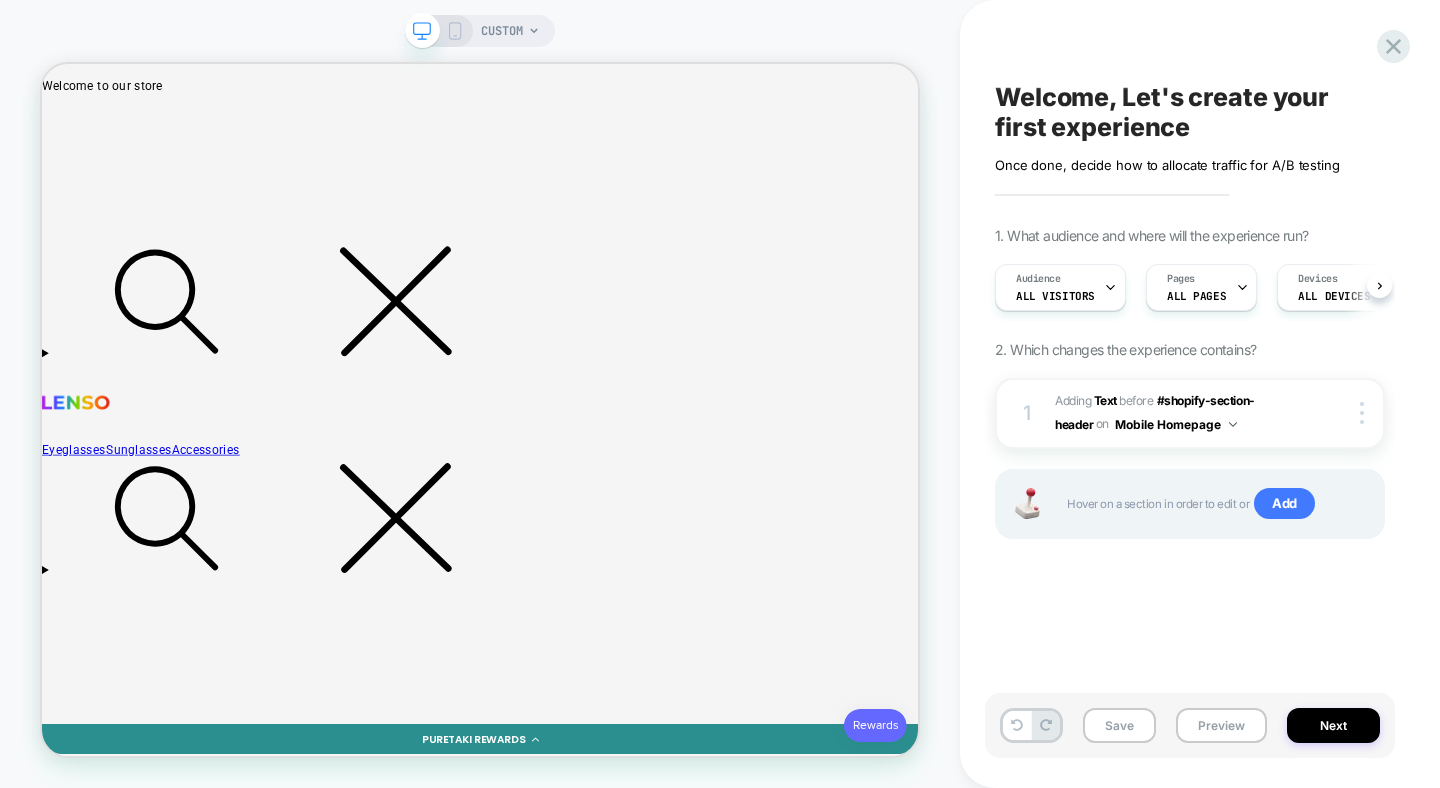 scroll, scrollTop: 0, scrollLeft: 1, axis: horizontal 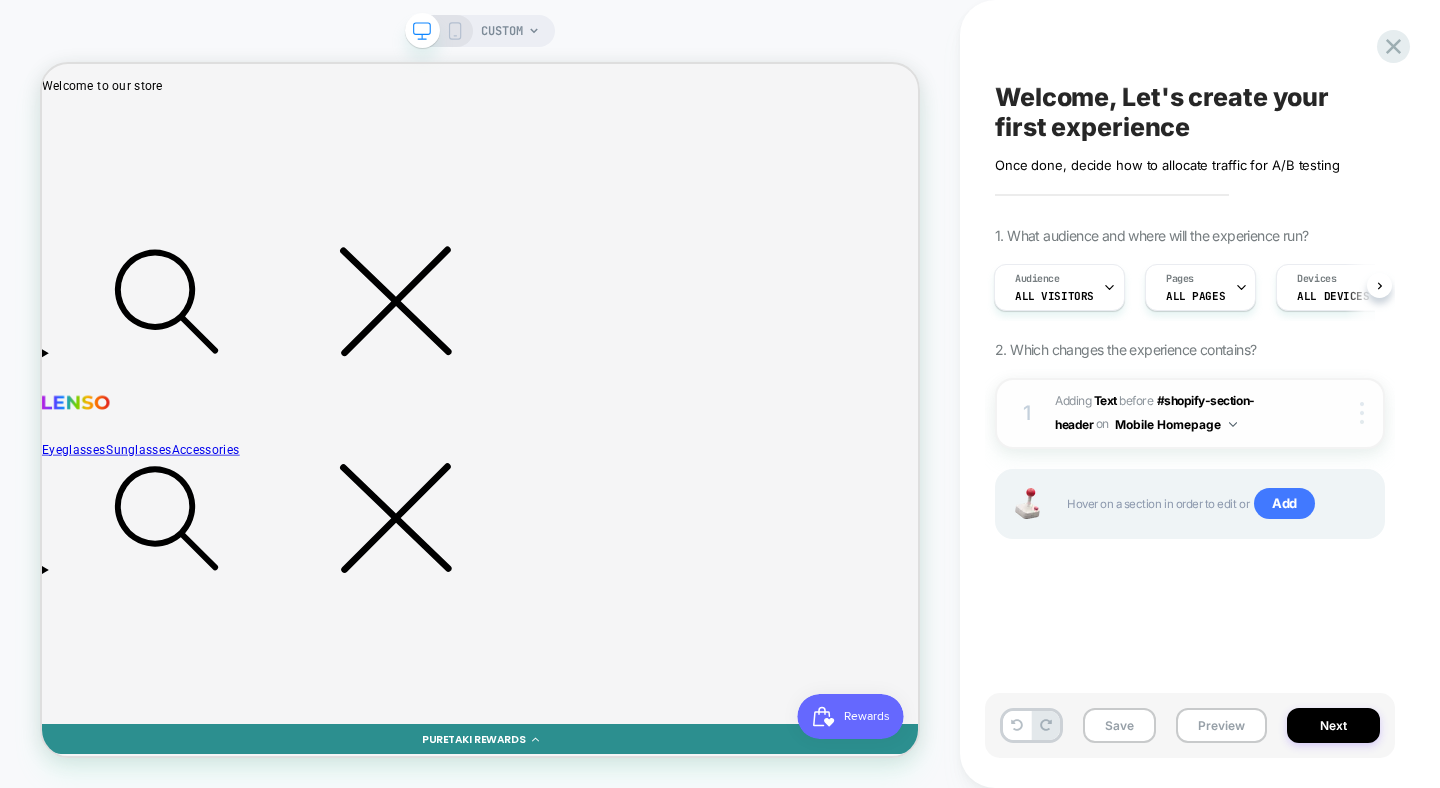 click at bounding box center [1362, 413] 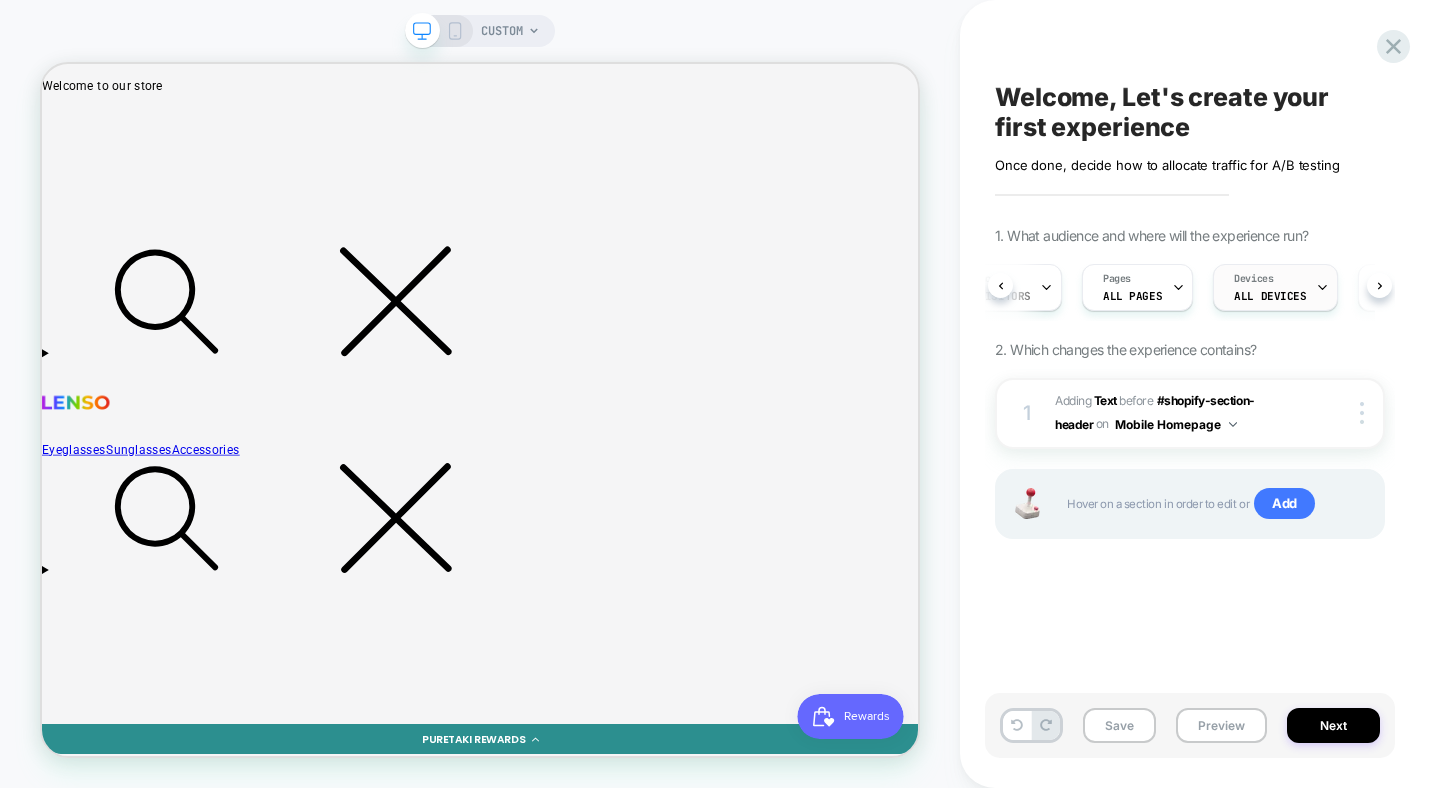 scroll, scrollTop: 0, scrollLeft: 110, axis: horizontal 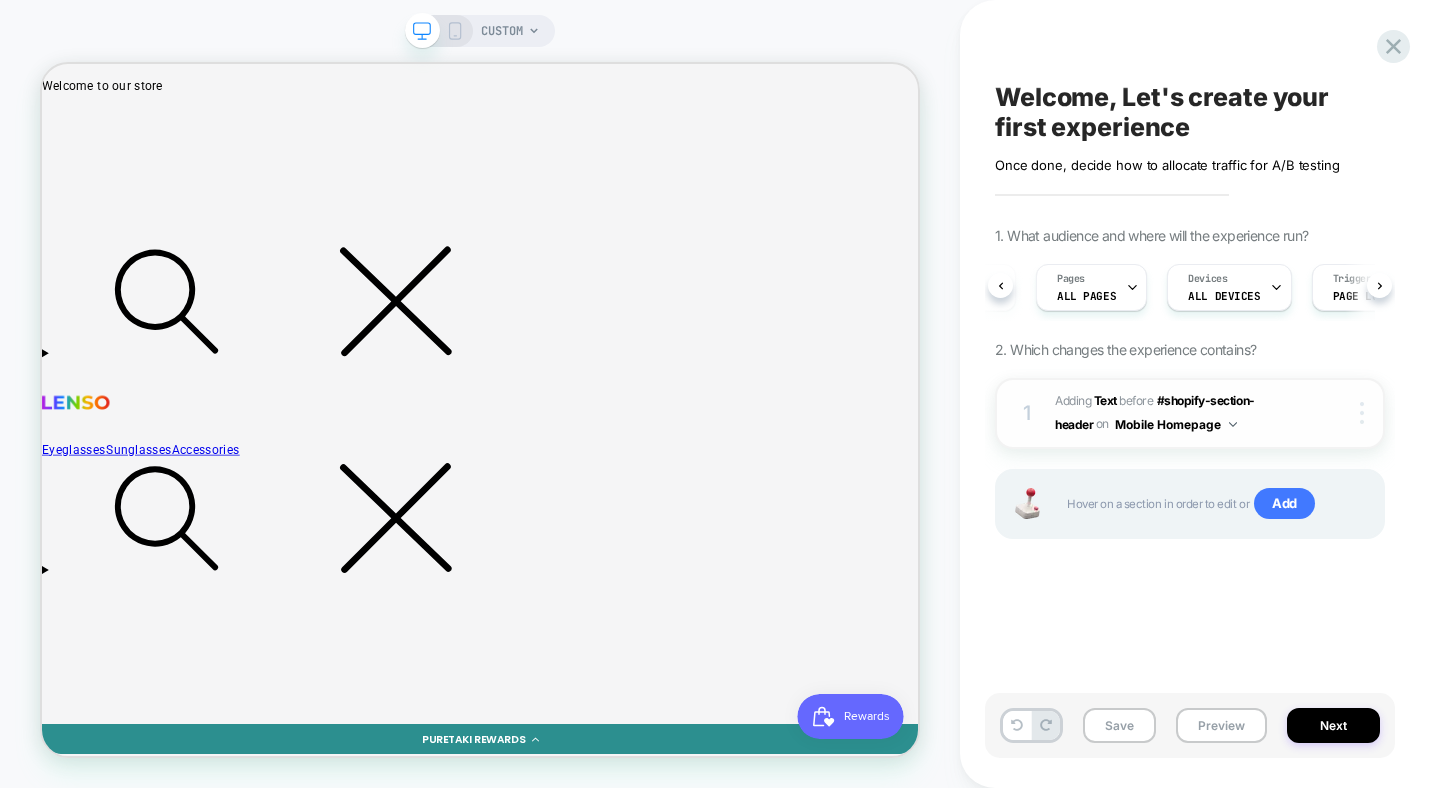 click at bounding box center (1365, 413) 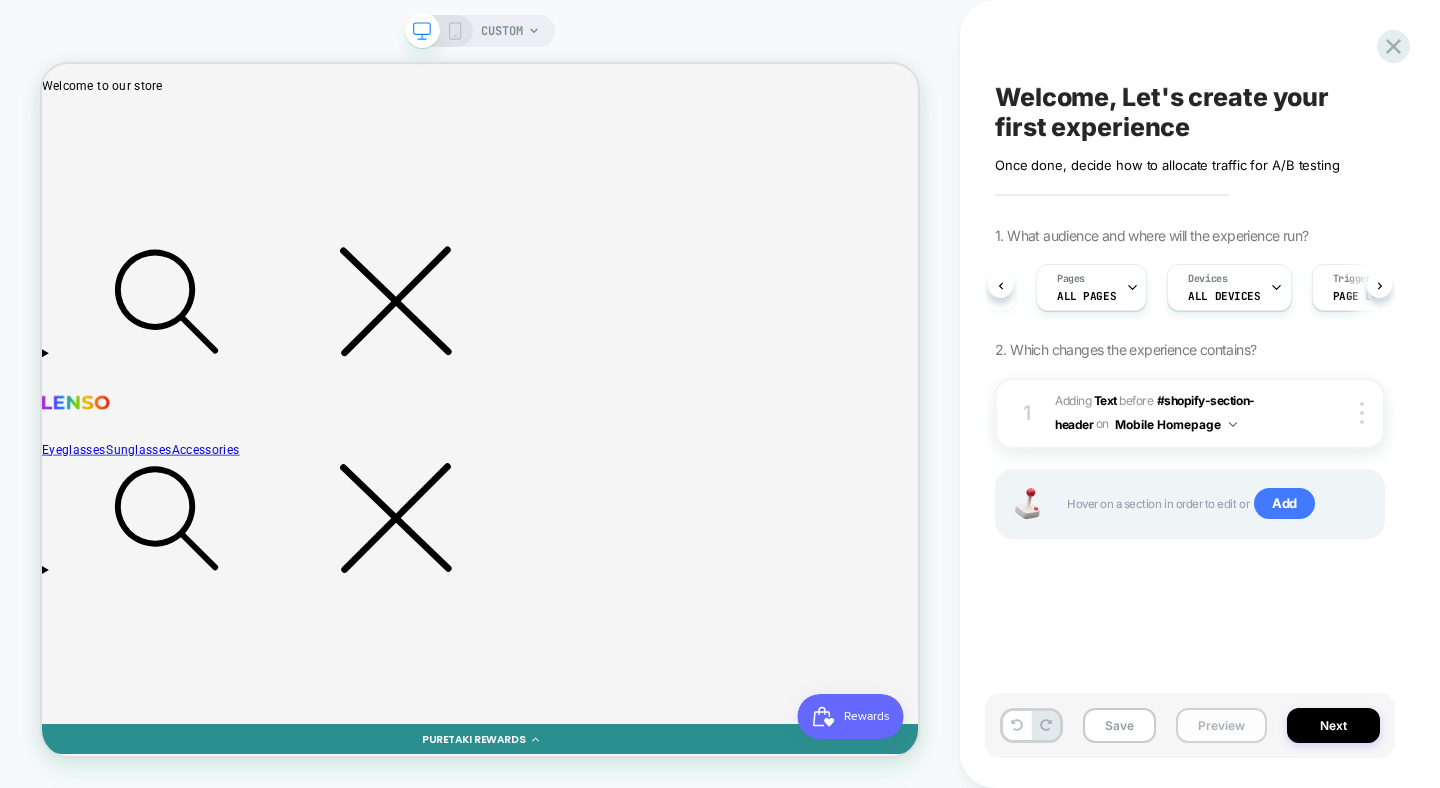 click on "Preview" at bounding box center (1221, 725) 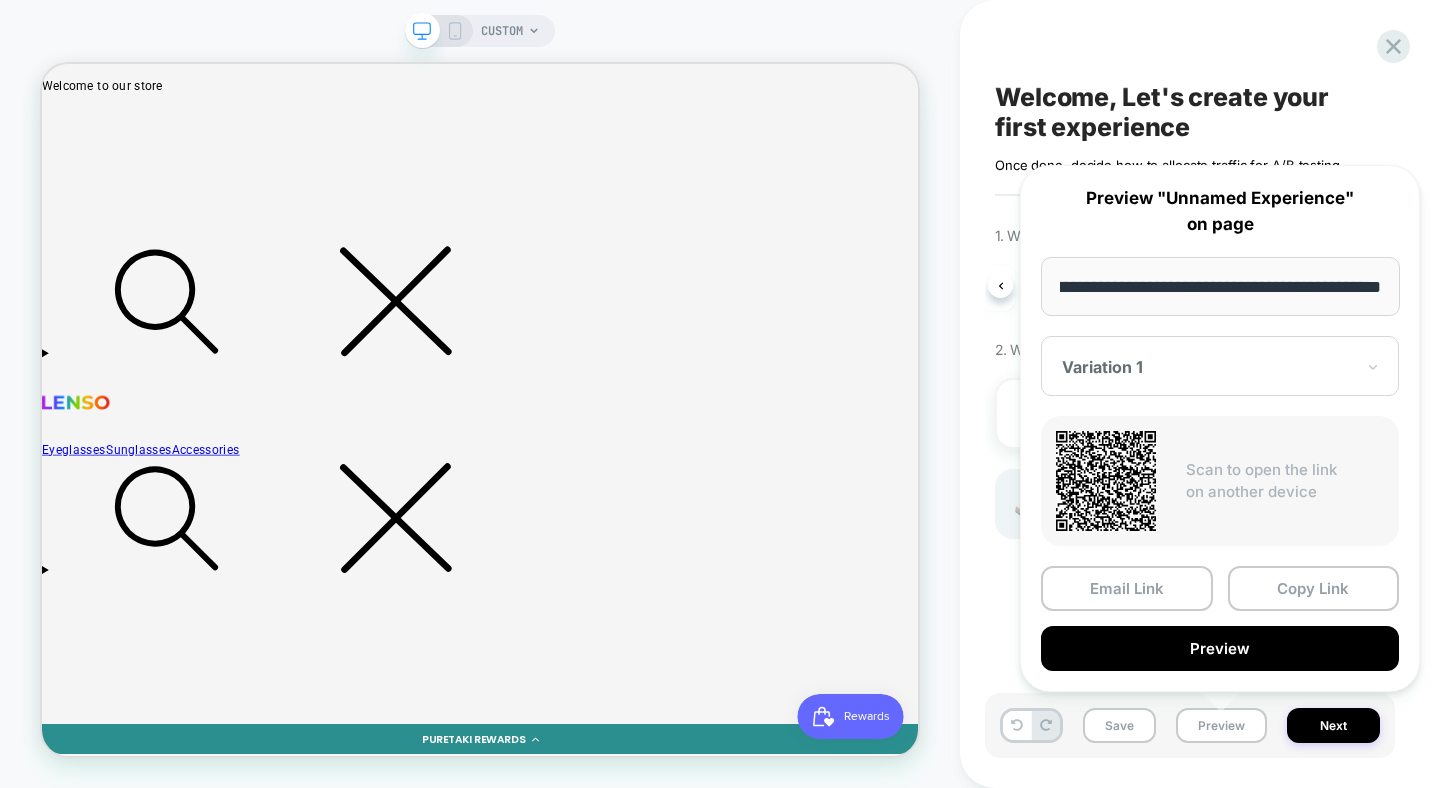 scroll, scrollTop: 0, scrollLeft: 0, axis: both 